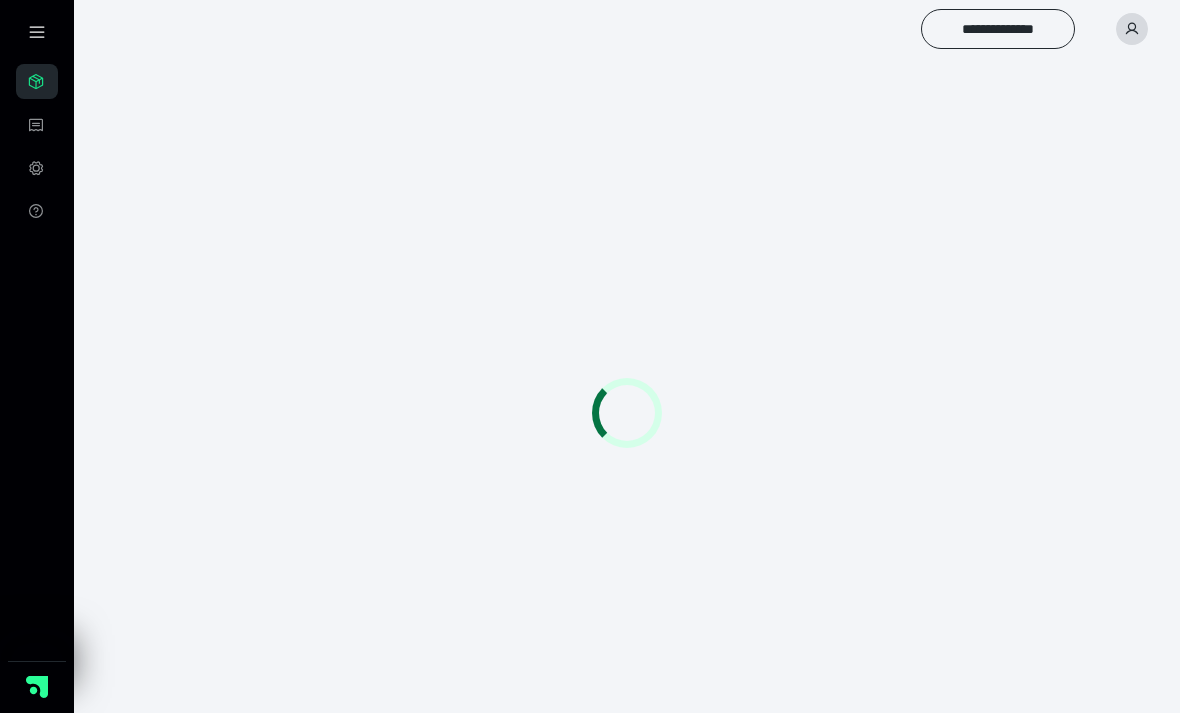 scroll, scrollTop: 0, scrollLeft: 0, axis: both 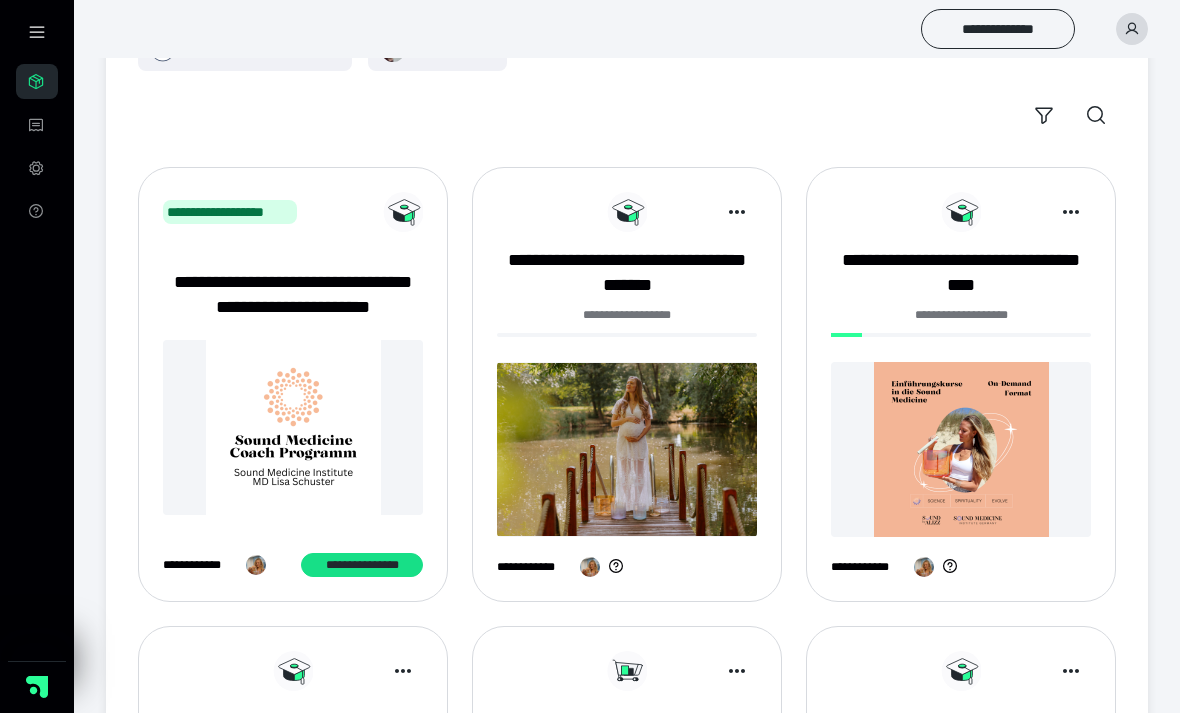 click at bounding box center [961, 449] 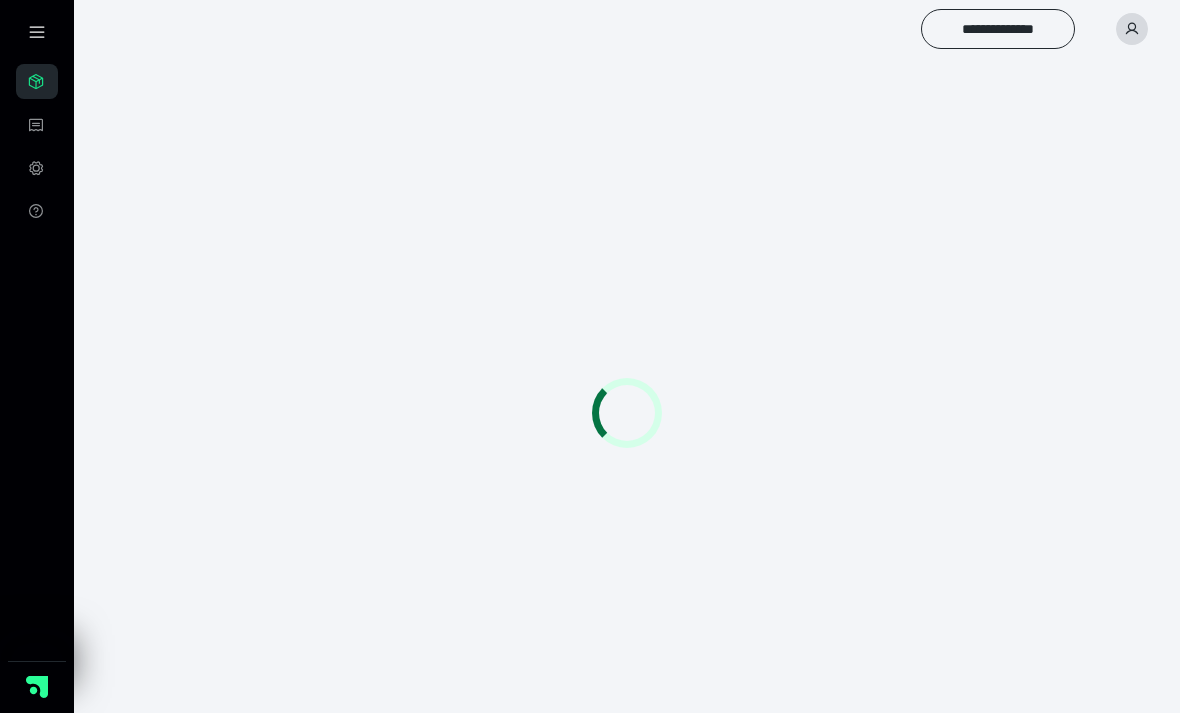 scroll, scrollTop: 0, scrollLeft: 0, axis: both 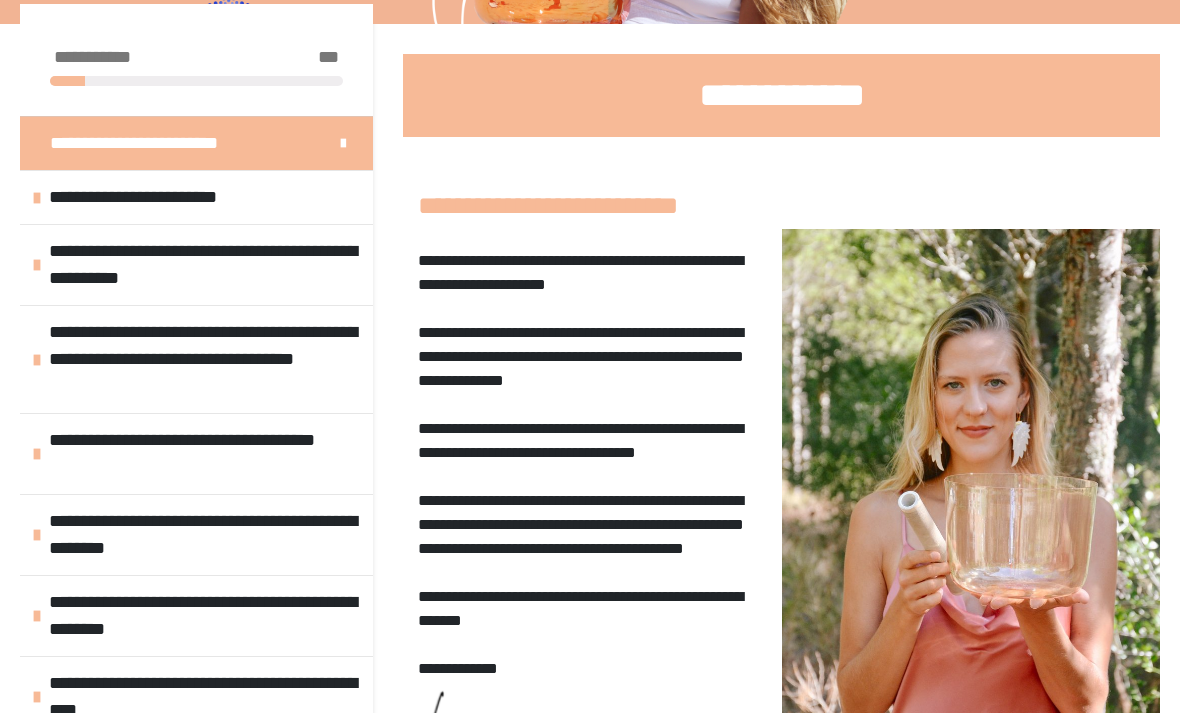click on "**********" at bounding box center (196, 264) 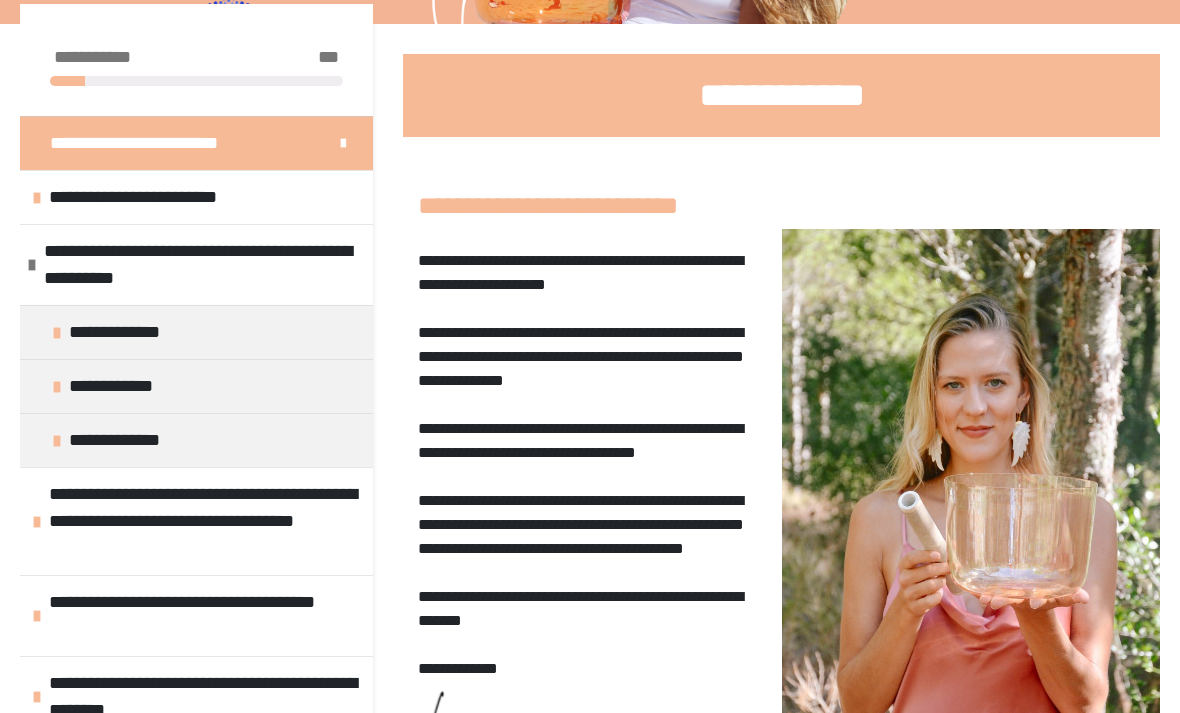 click at bounding box center [57, 387] 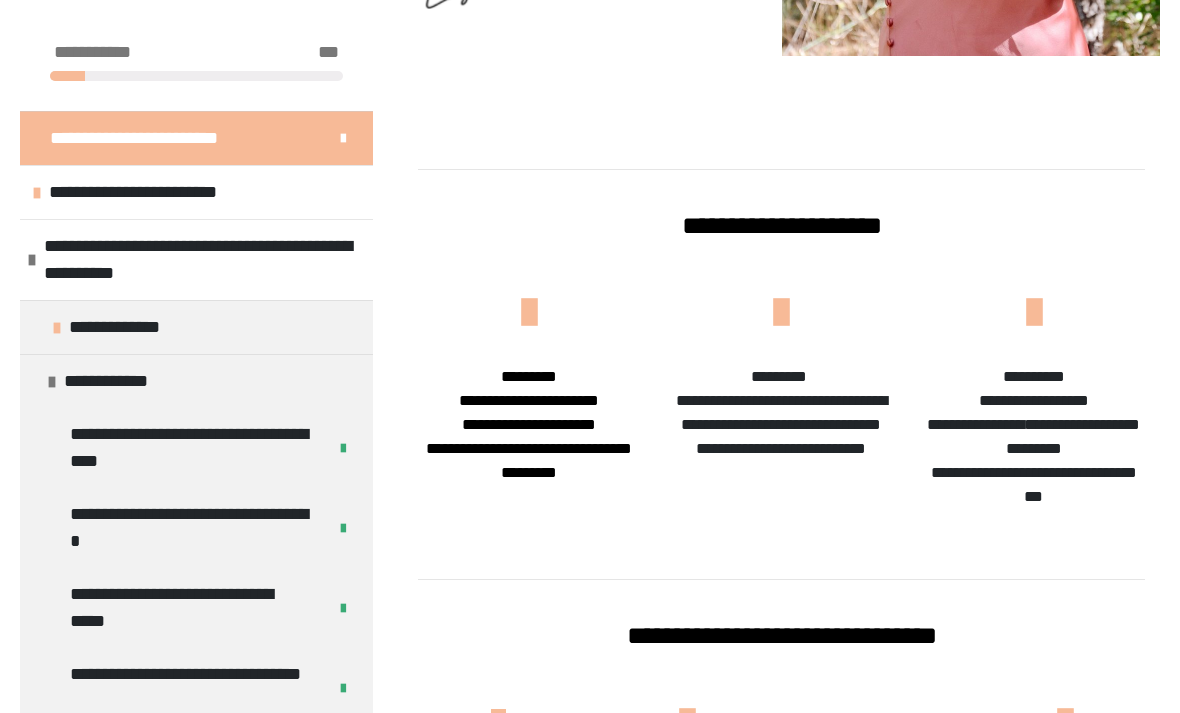scroll, scrollTop: 997, scrollLeft: 0, axis: vertical 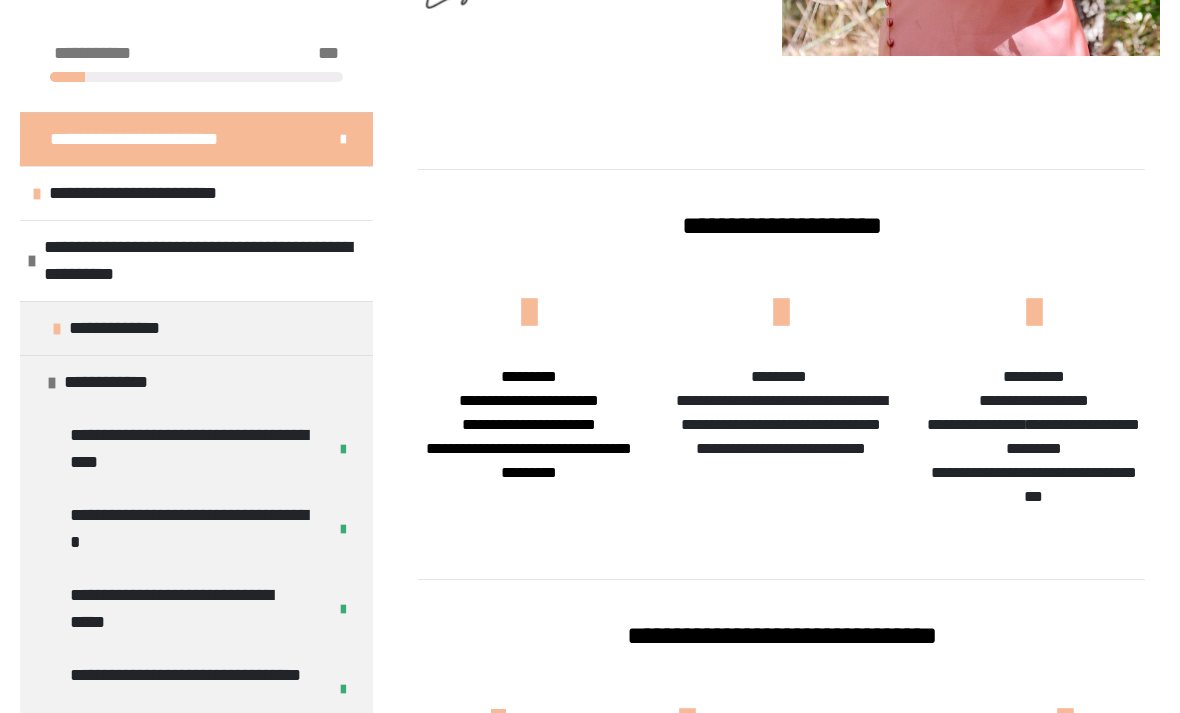 click at bounding box center [52, 383] 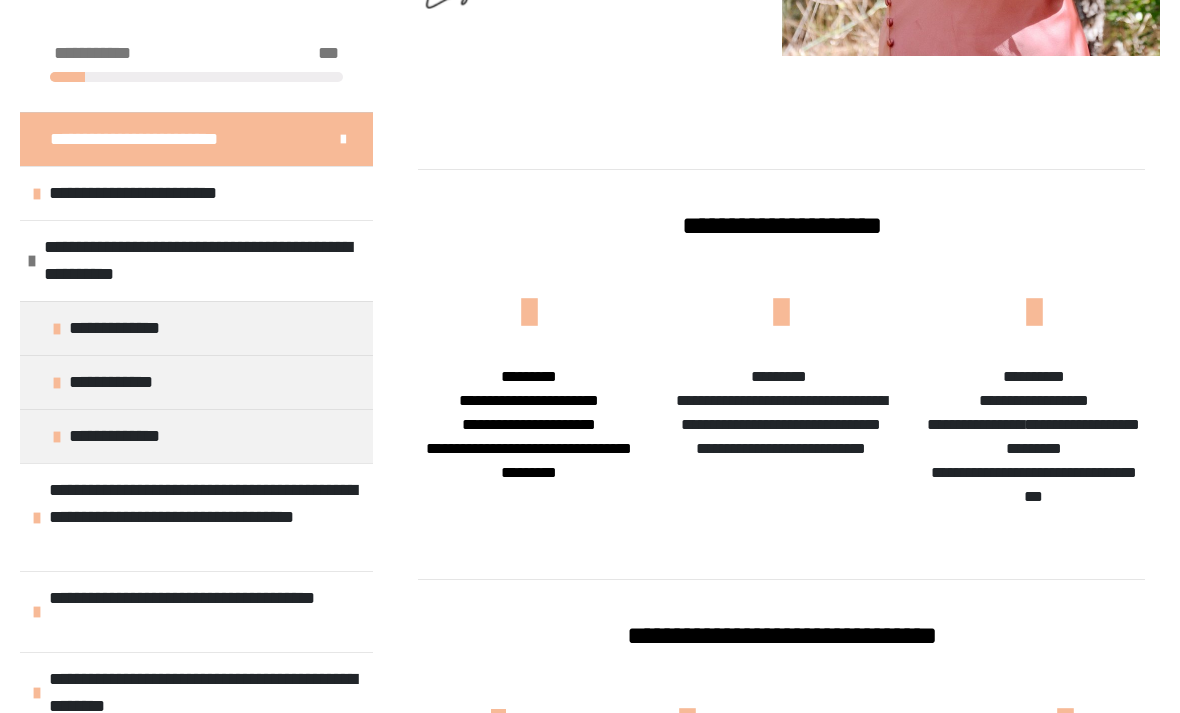 click at bounding box center [57, 329] 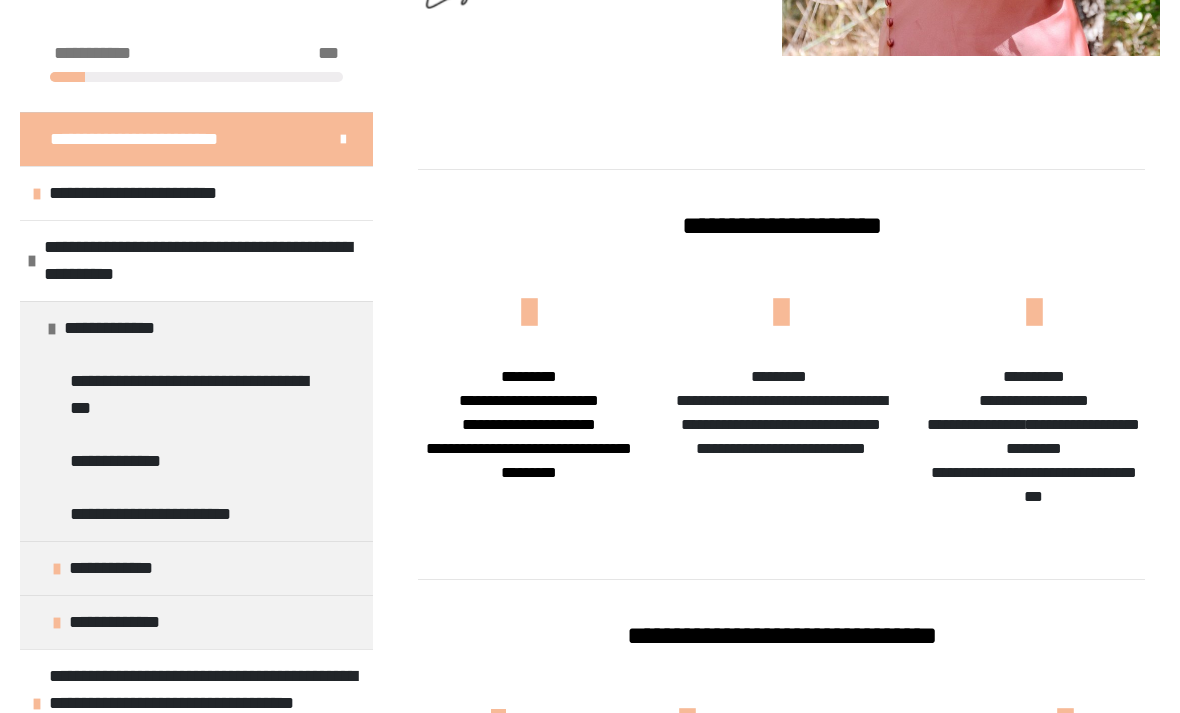 click on "**********" at bounding box center [198, 395] 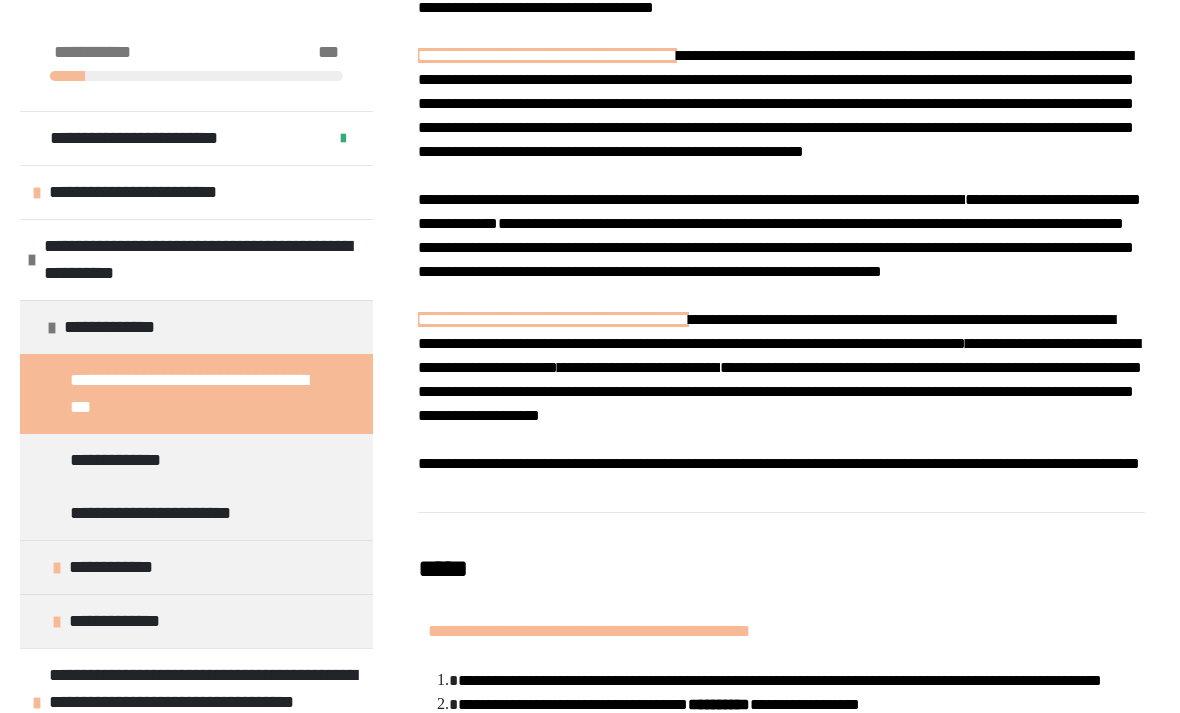 scroll, scrollTop: 1246, scrollLeft: 0, axis: vertical 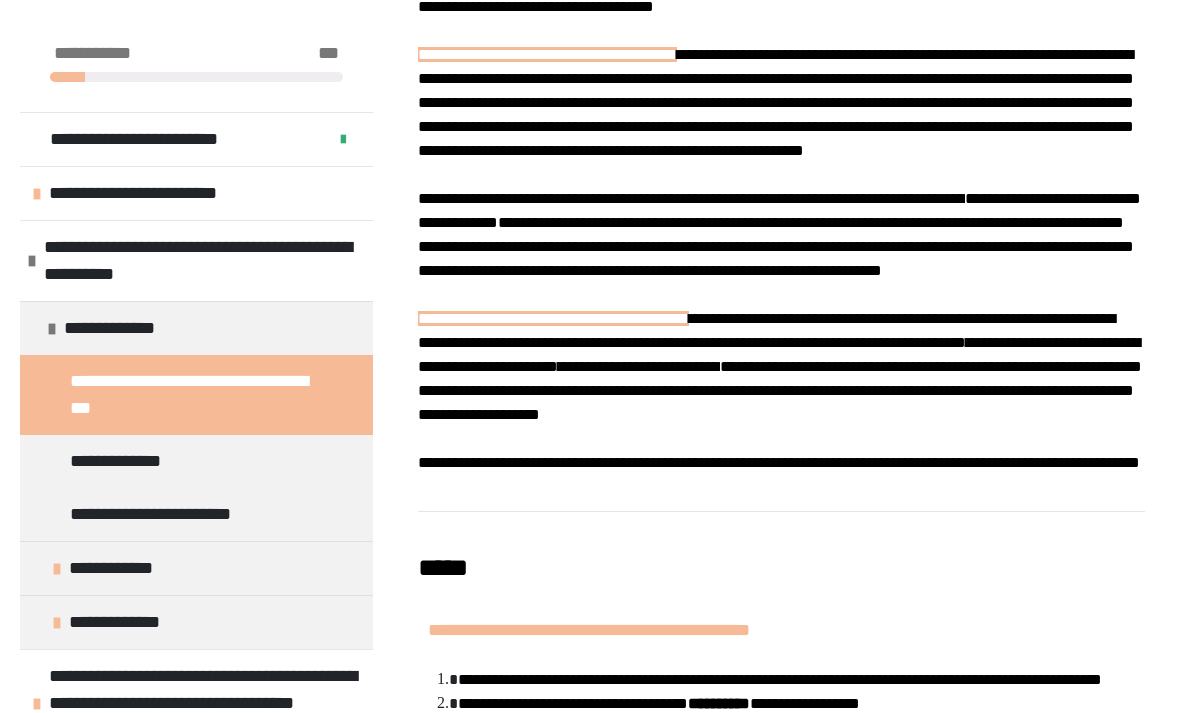 click on "**********" at bounding box center [133, 461] 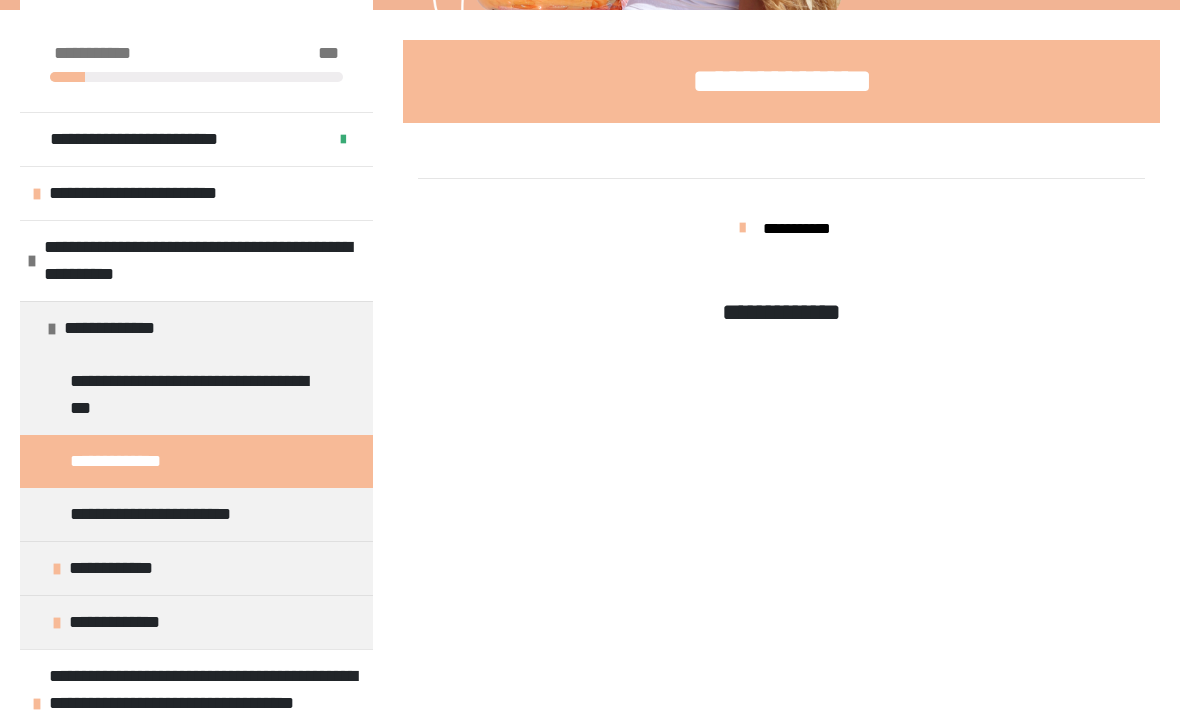 click on "**********" at bounding box center (198, 395) 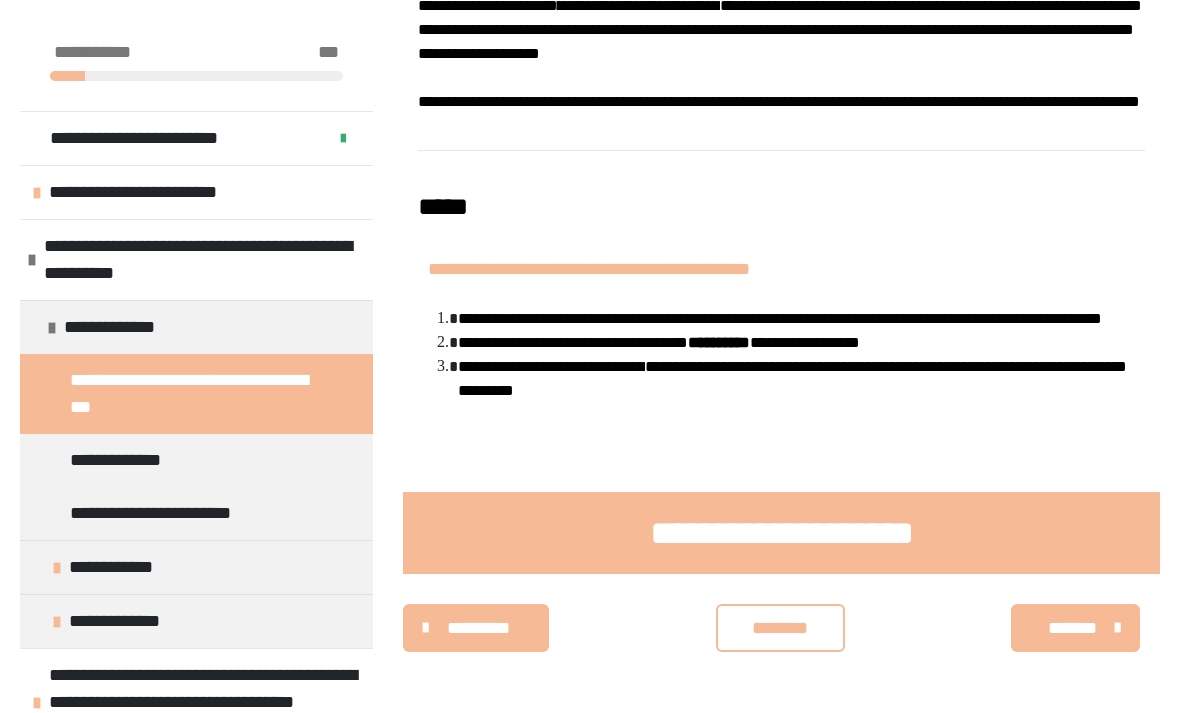 scroll, scrollTop: 1687, scrollLeft: 0, axis: vertical 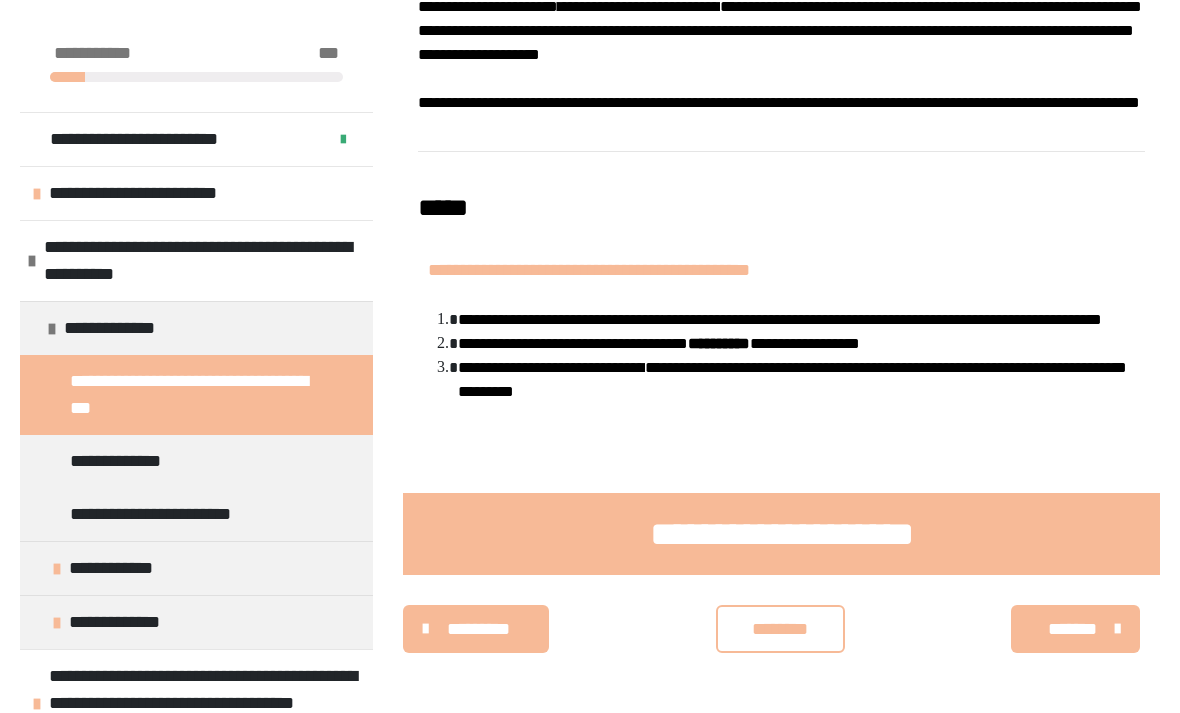 click on "********" at bounding box center [780, 629] 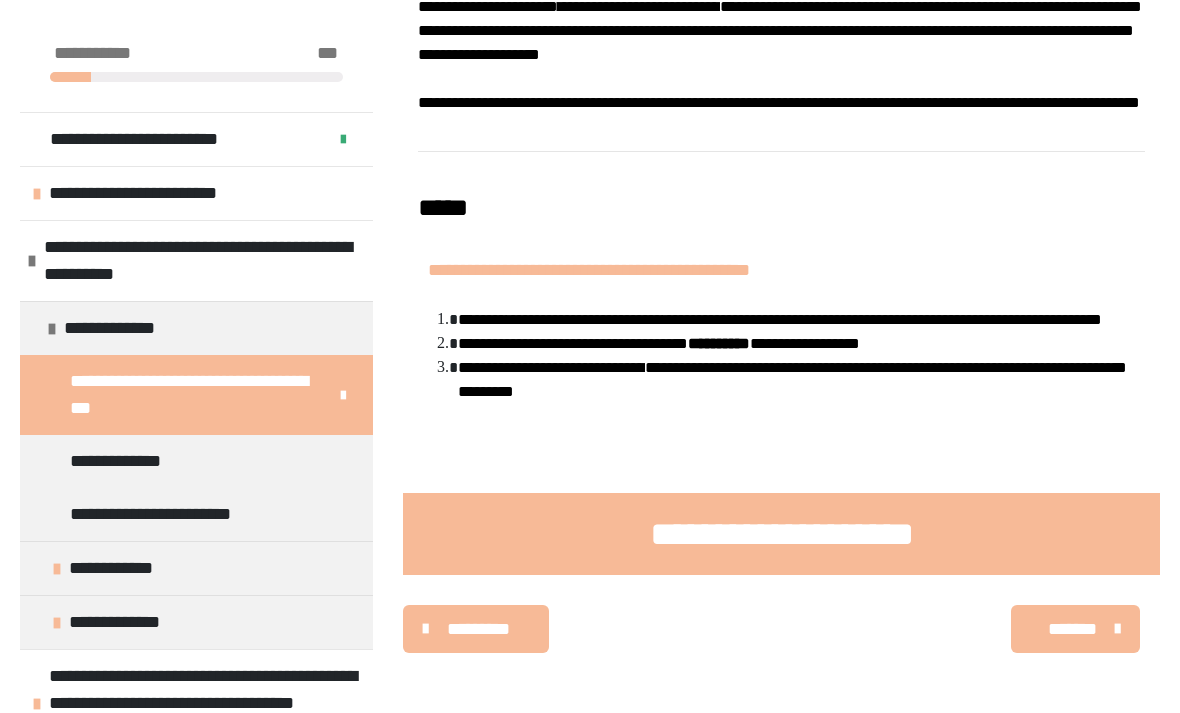 click on "**********" at bounding box center (171, 514) 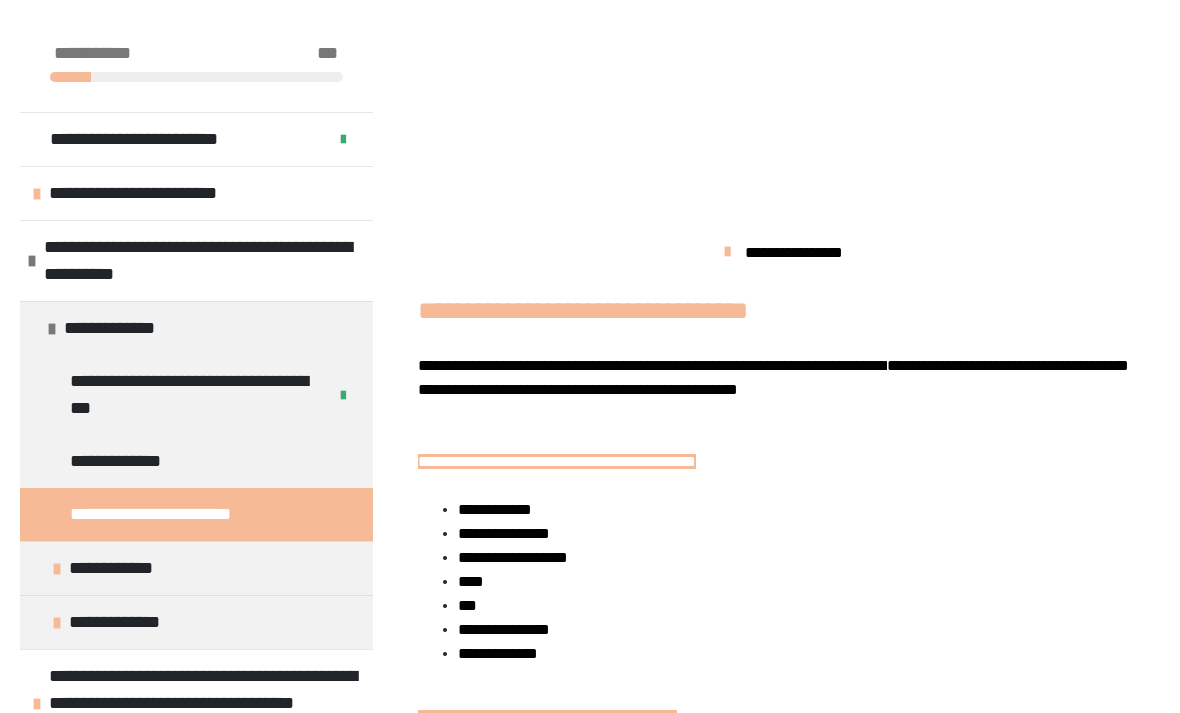 scroll, scrollTop: 846, scrollLeft: 0, axis: vertical 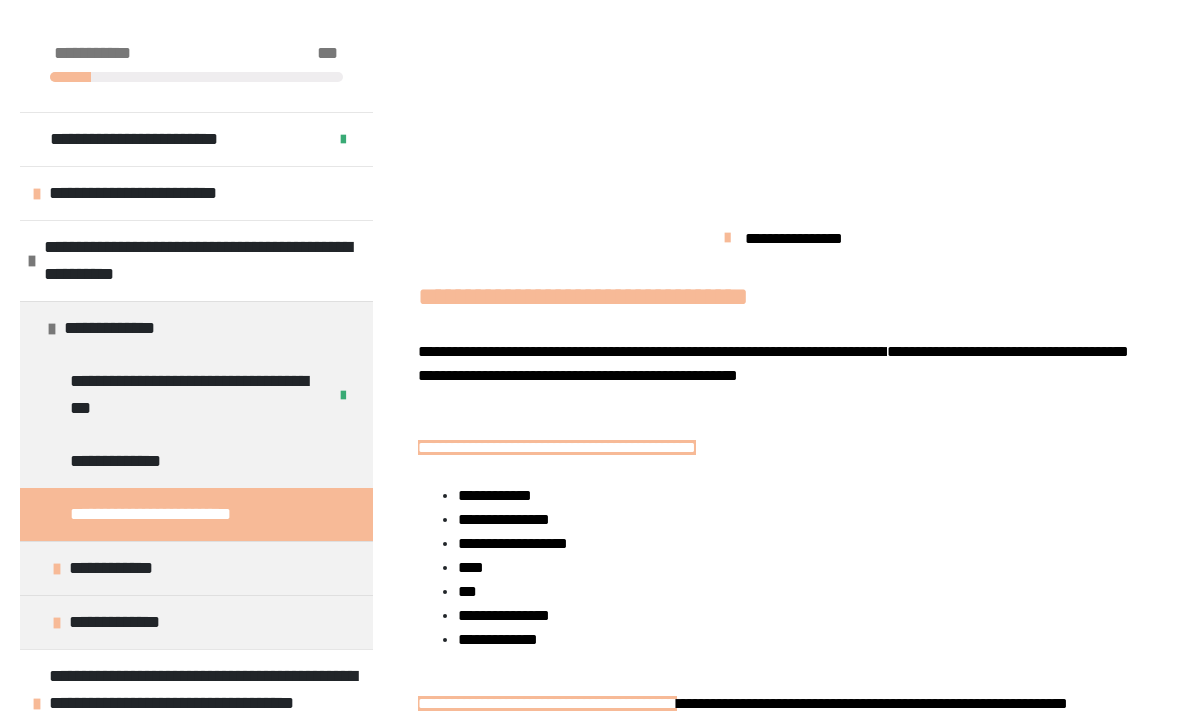 click at bounding box center [37, 194] 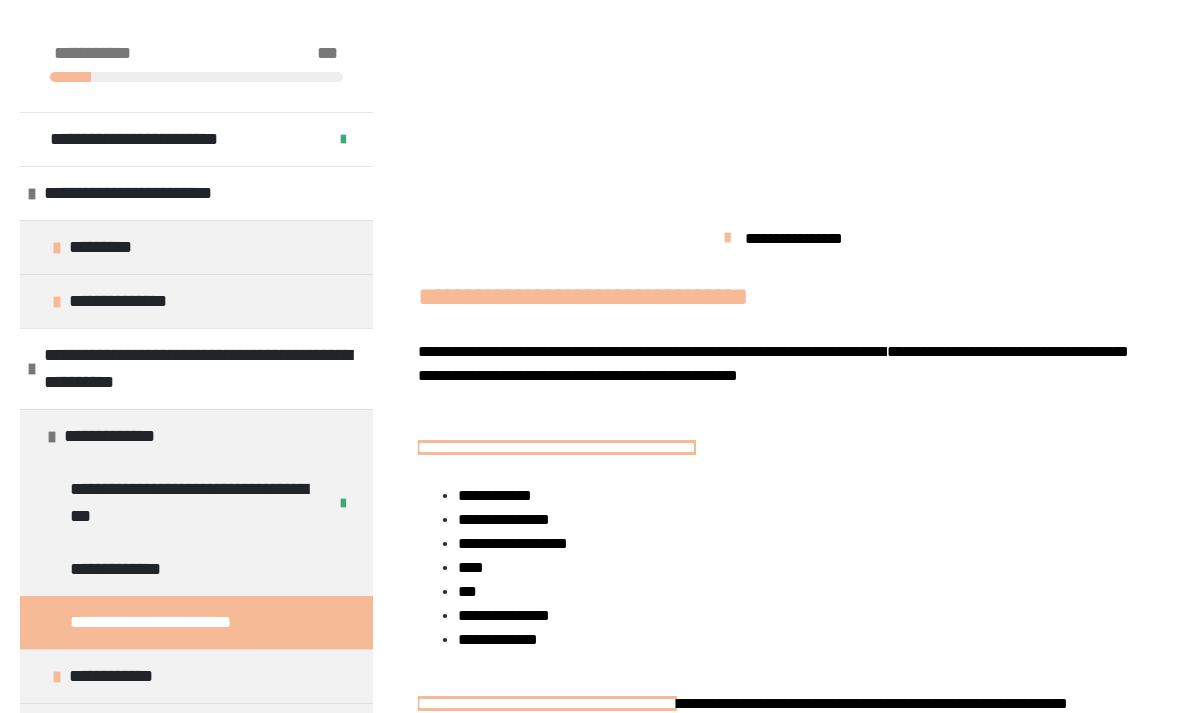 click at bounding box center [57, 248] 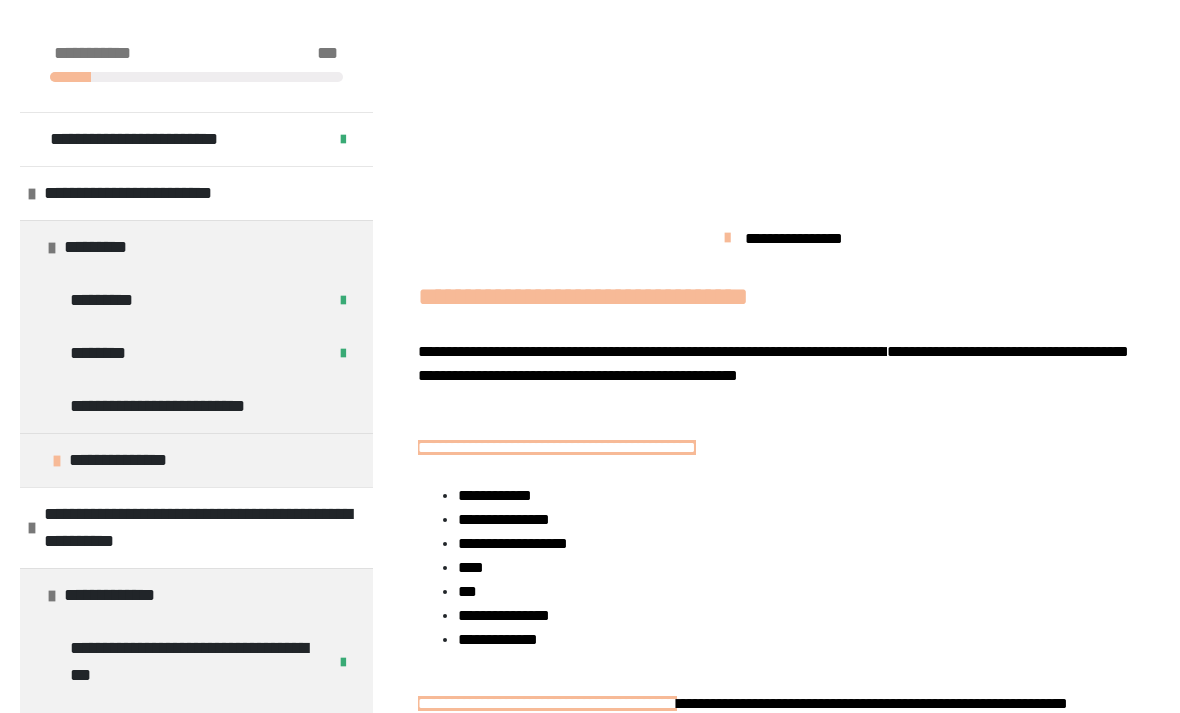 click on "**********" at bounding box center [196, 460] 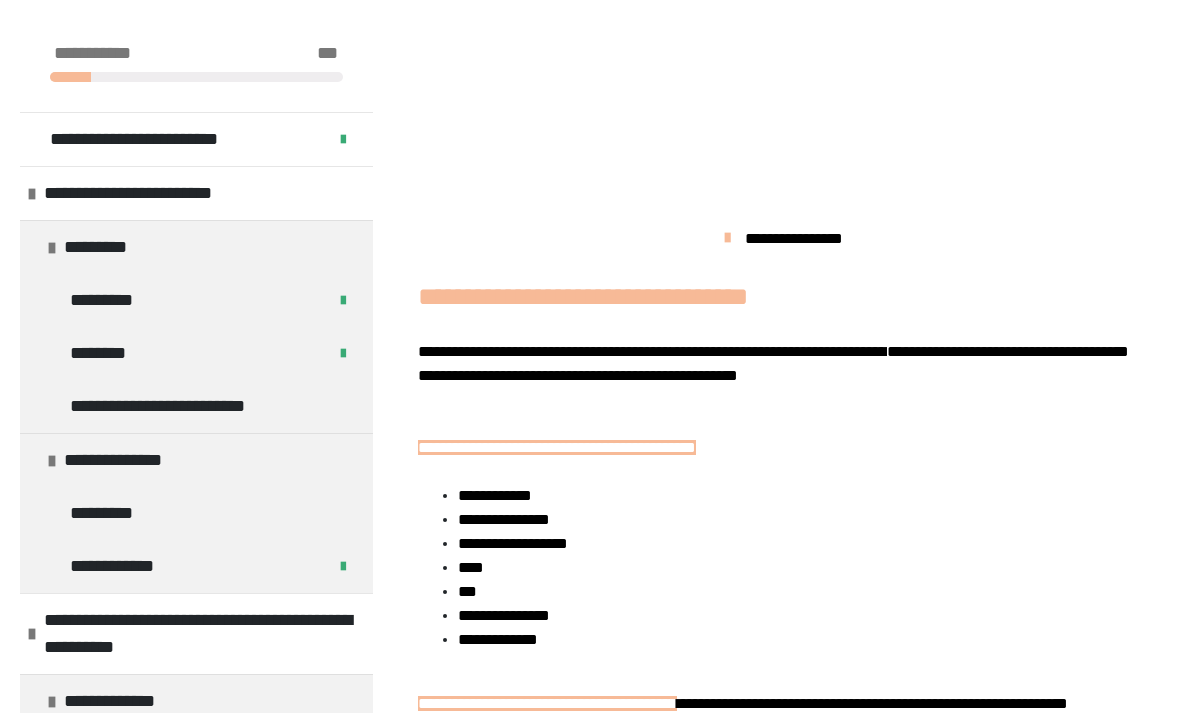 click at bounding box center [52, 461] 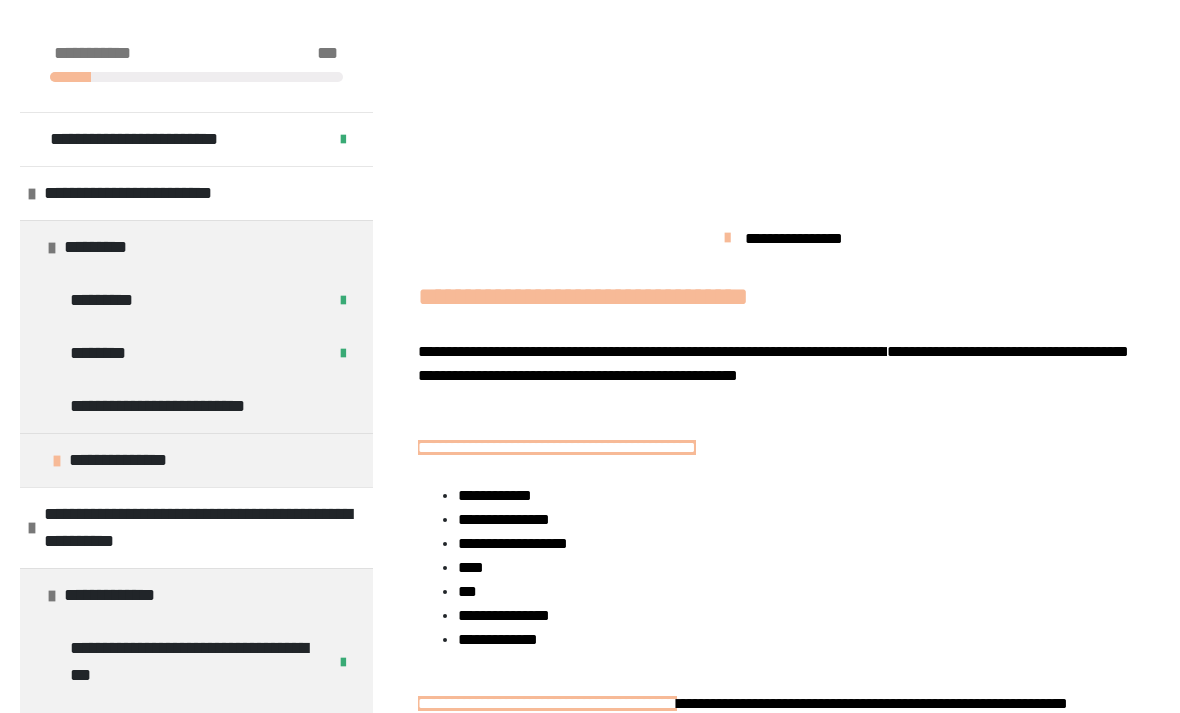 click on "*********" at bounding box center (110, 247) 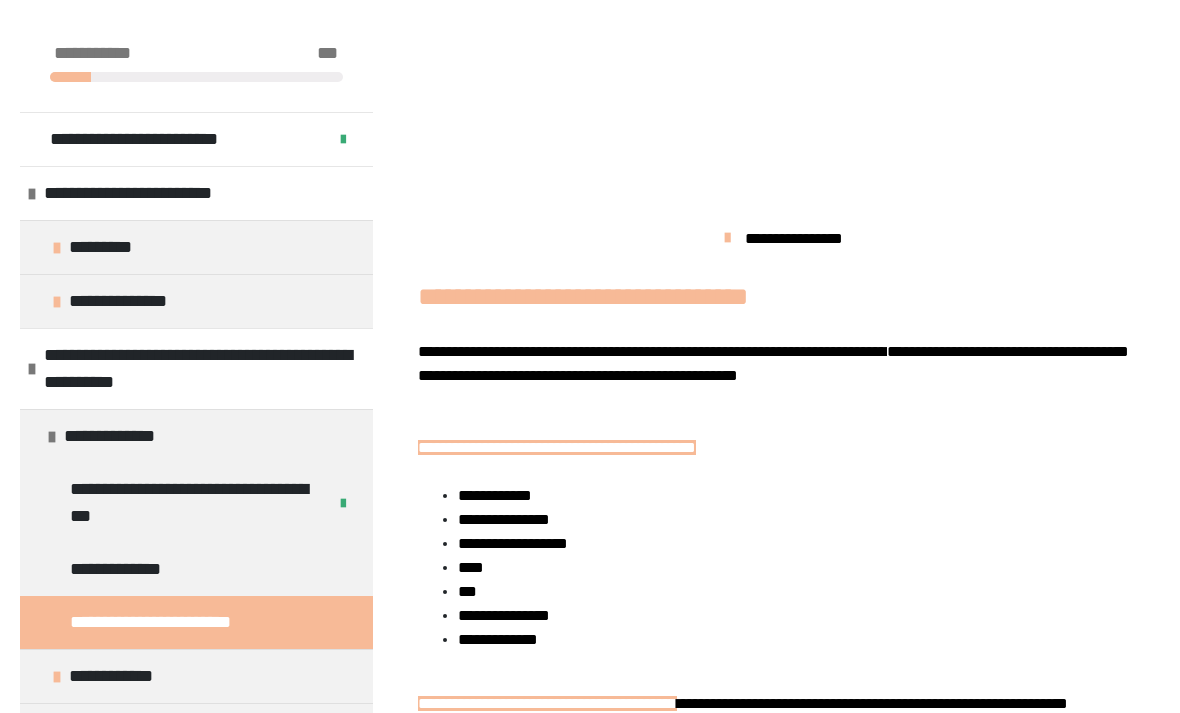 click on "**********" at bounding box center (128, 301) 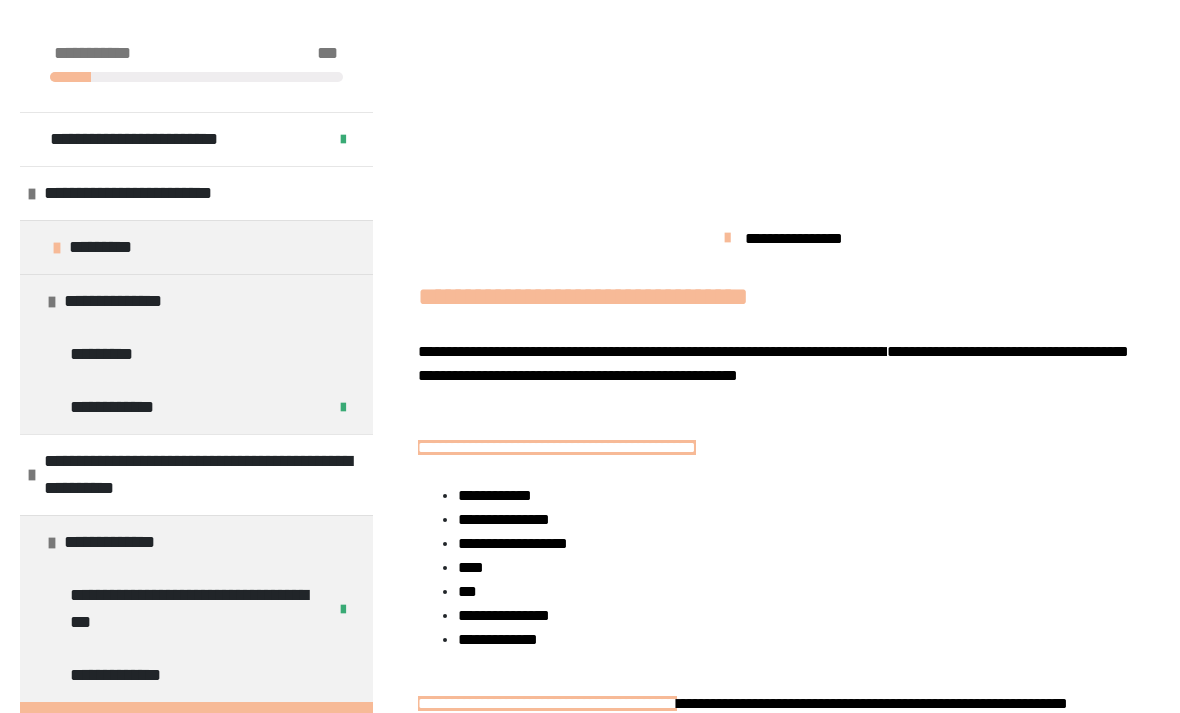 click at bounding box center [52, 302] 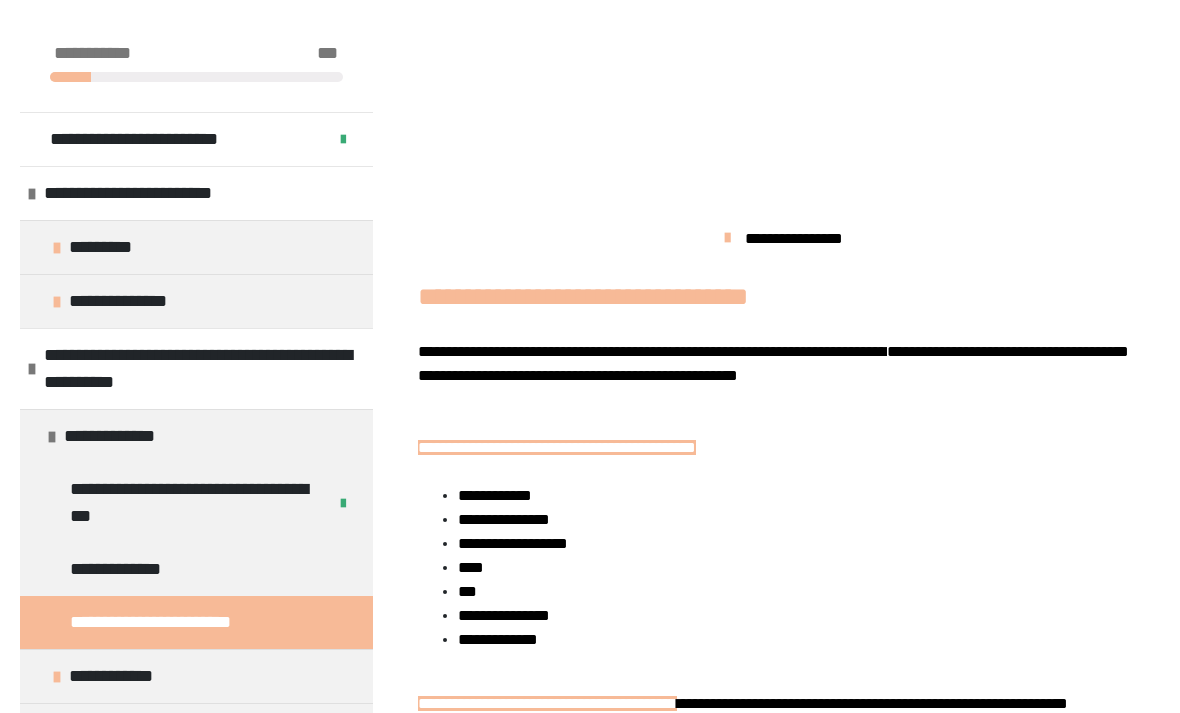 click on "*********" at bounding box center [115, 247] 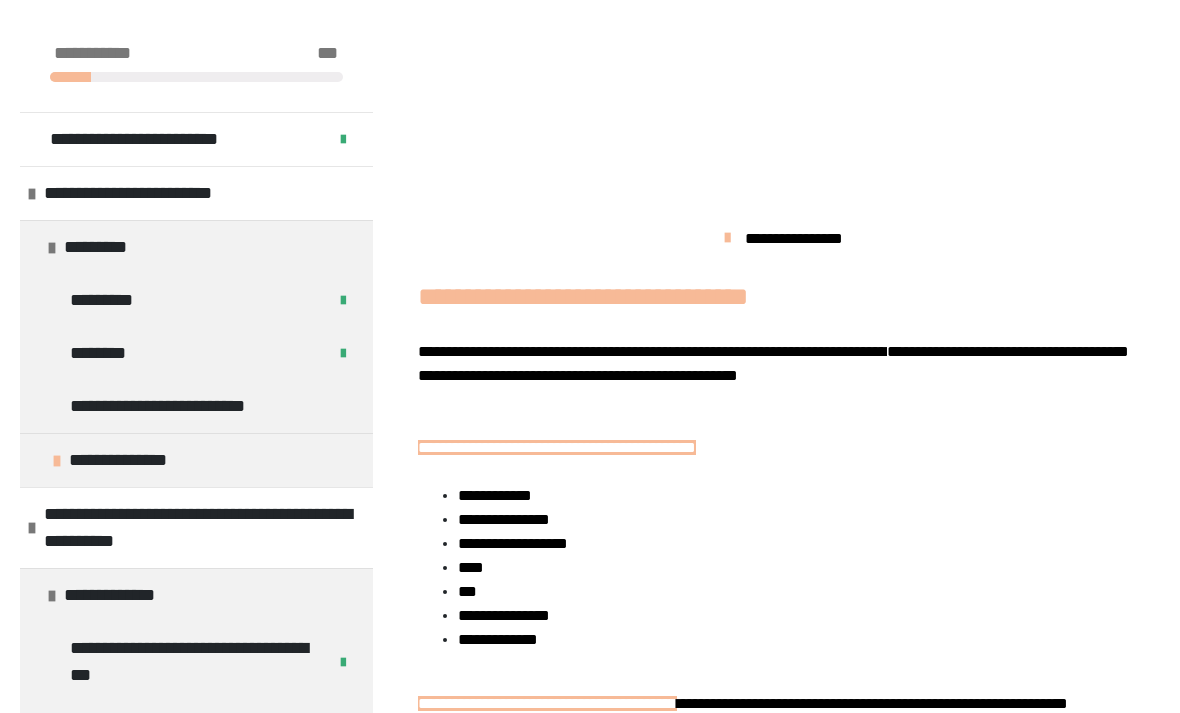click at bounding box center (52, 248) 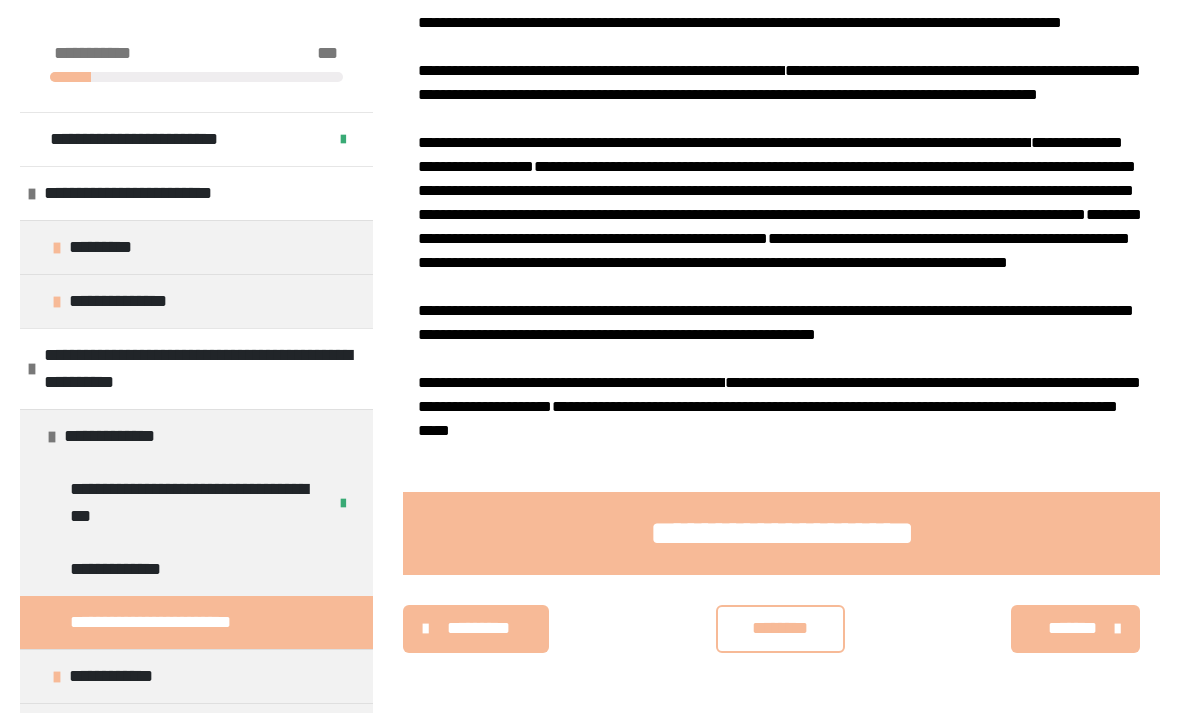 scroll, scrollTop: 2057, scrollLeft: 0, axis: vertical 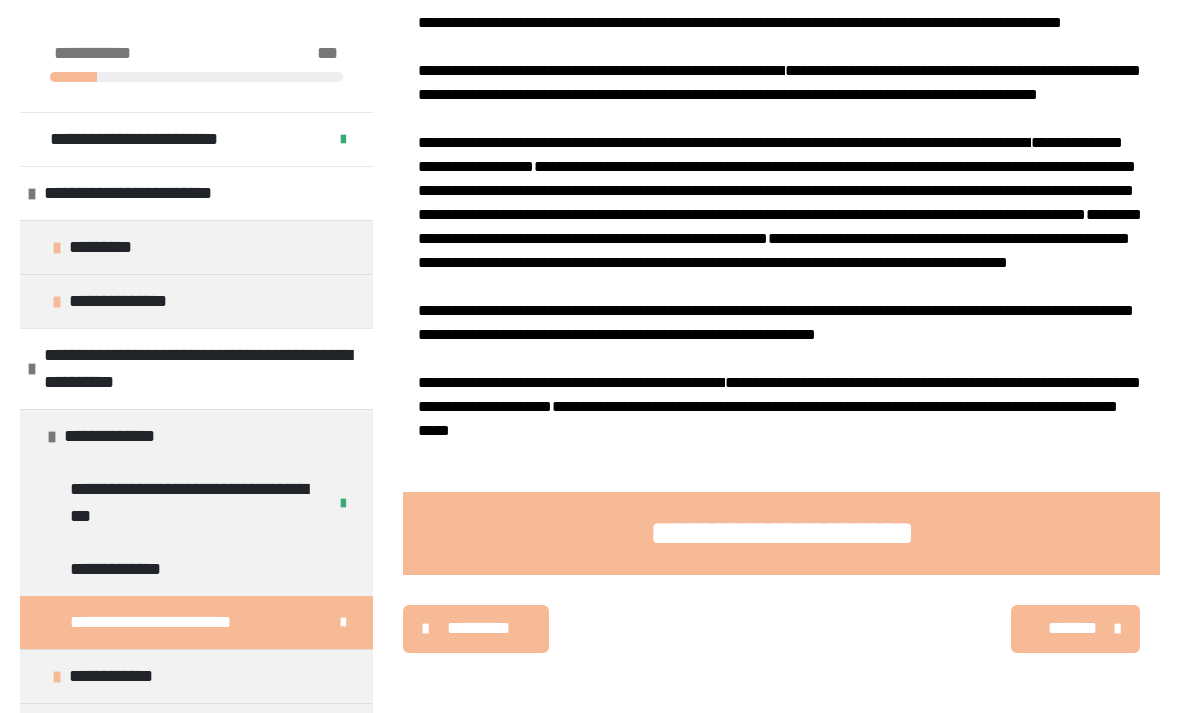 click on "**********" at bounding box center [133, 569] 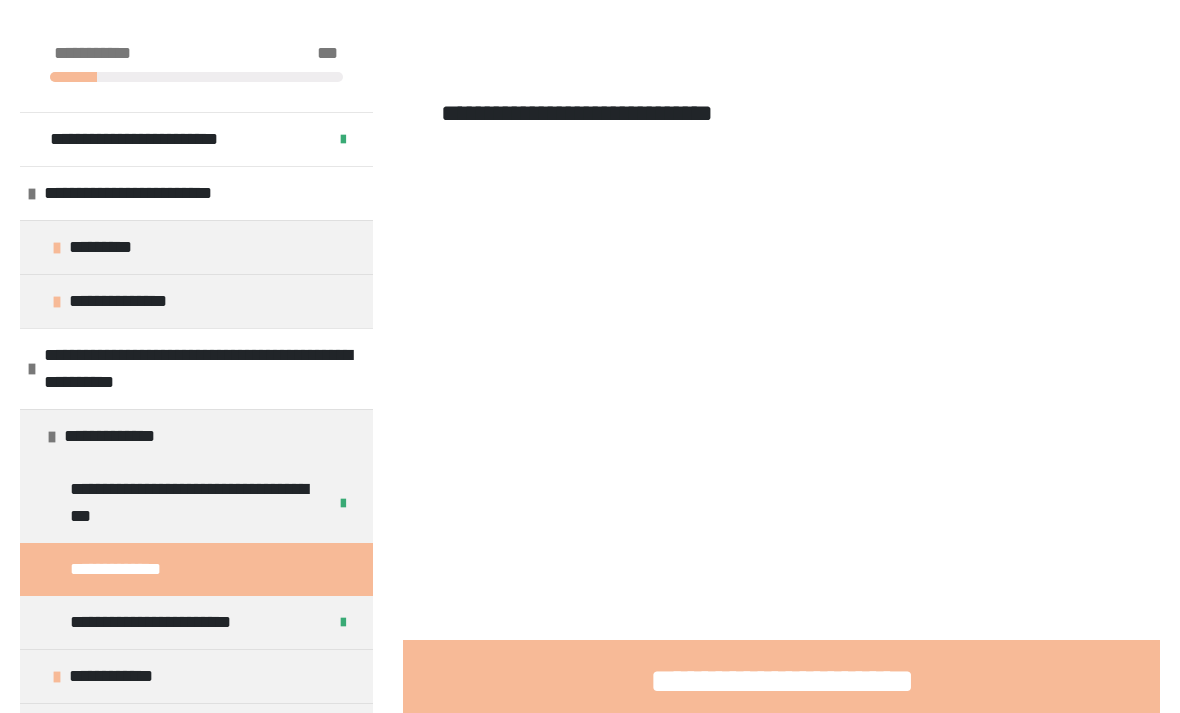 scroll, scrollTop: 1102, scrollLeft: 0, axis: vertical 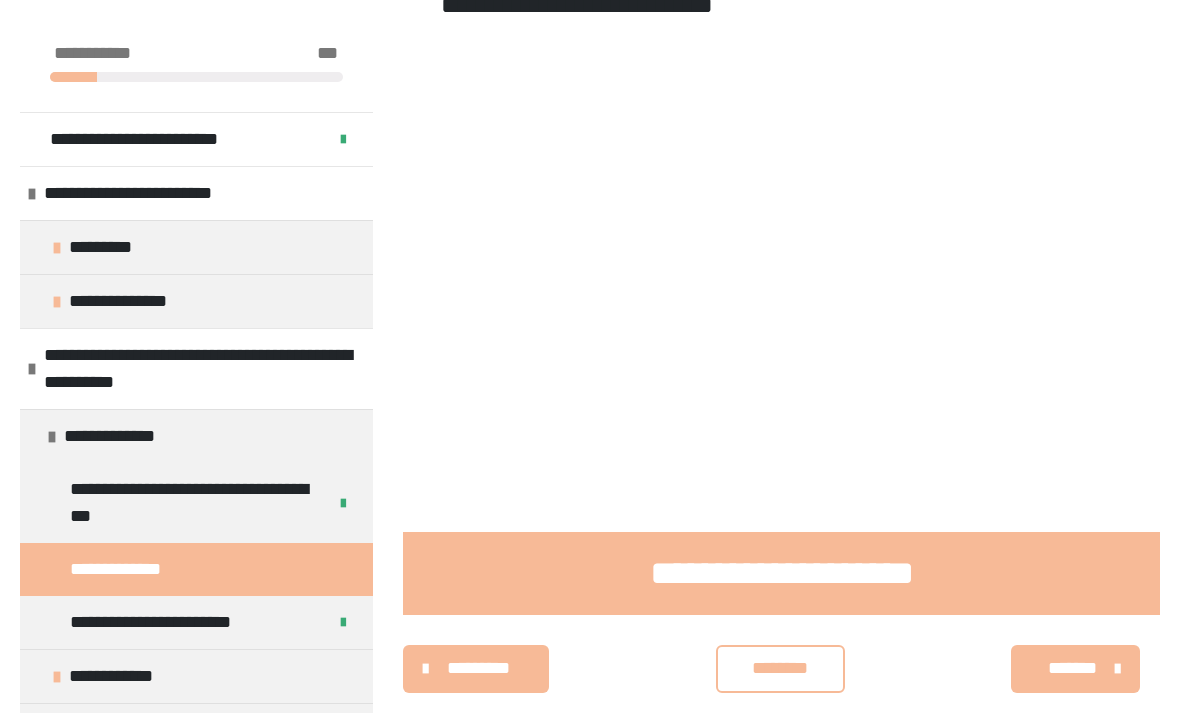 click on "**********" at bounding box center [196, 676] 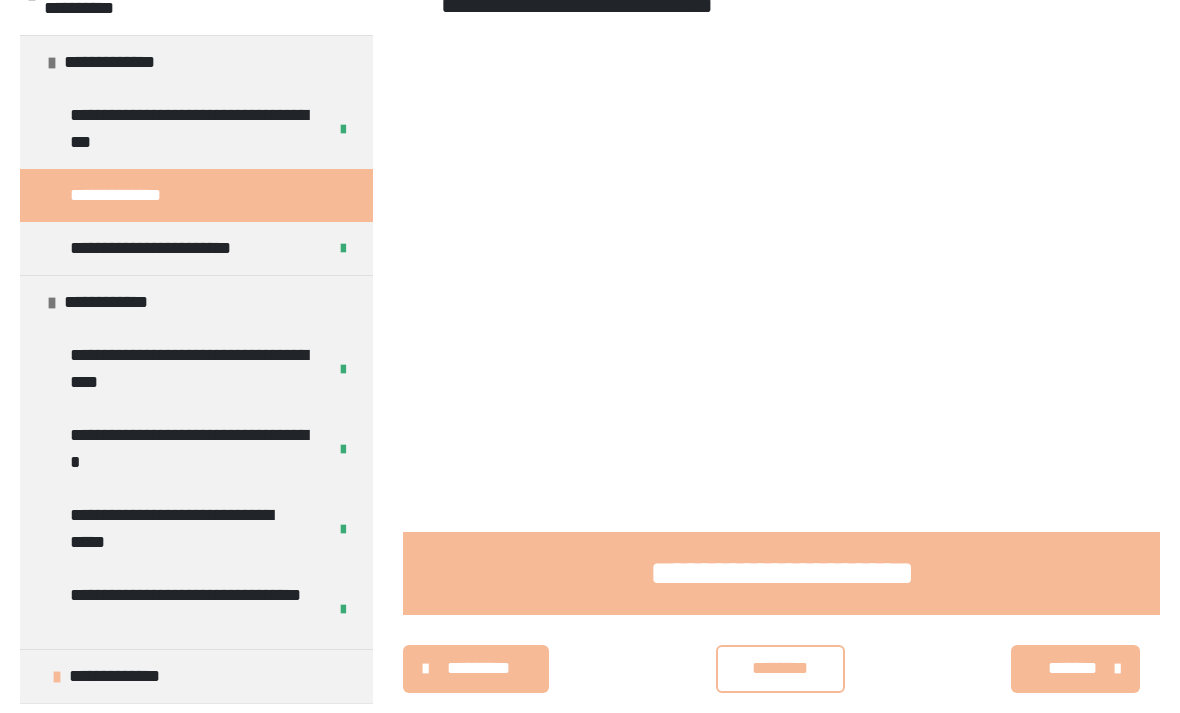 scroll, scrollTop: 376, scrollLeft: 0, axis: vertical 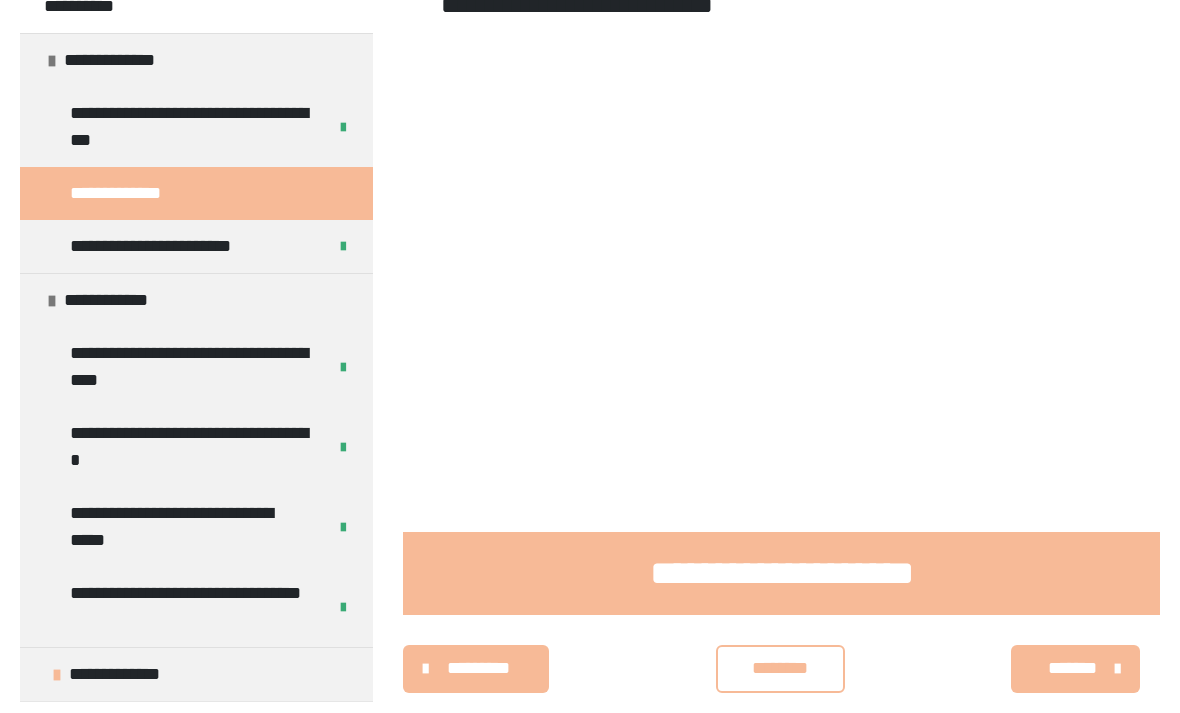 click on "**********" at bounding box center [190, 607] 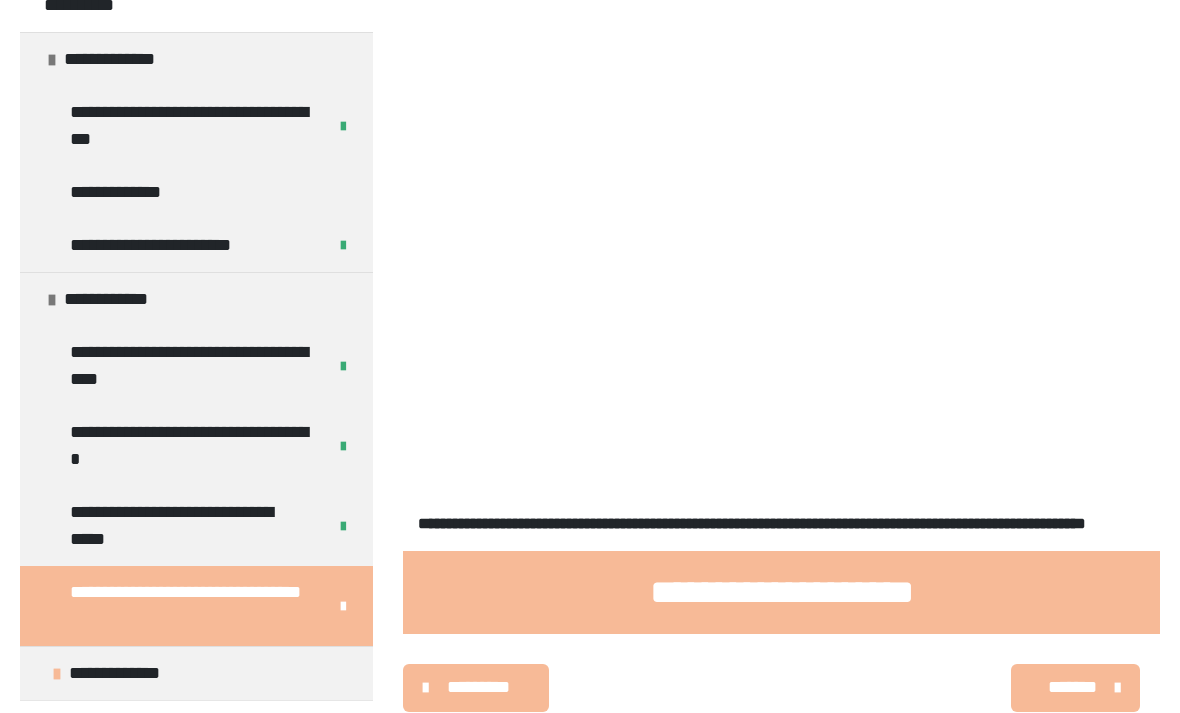 scroll, scrollTop: 522, scrollLeft: 0, axis: vertical 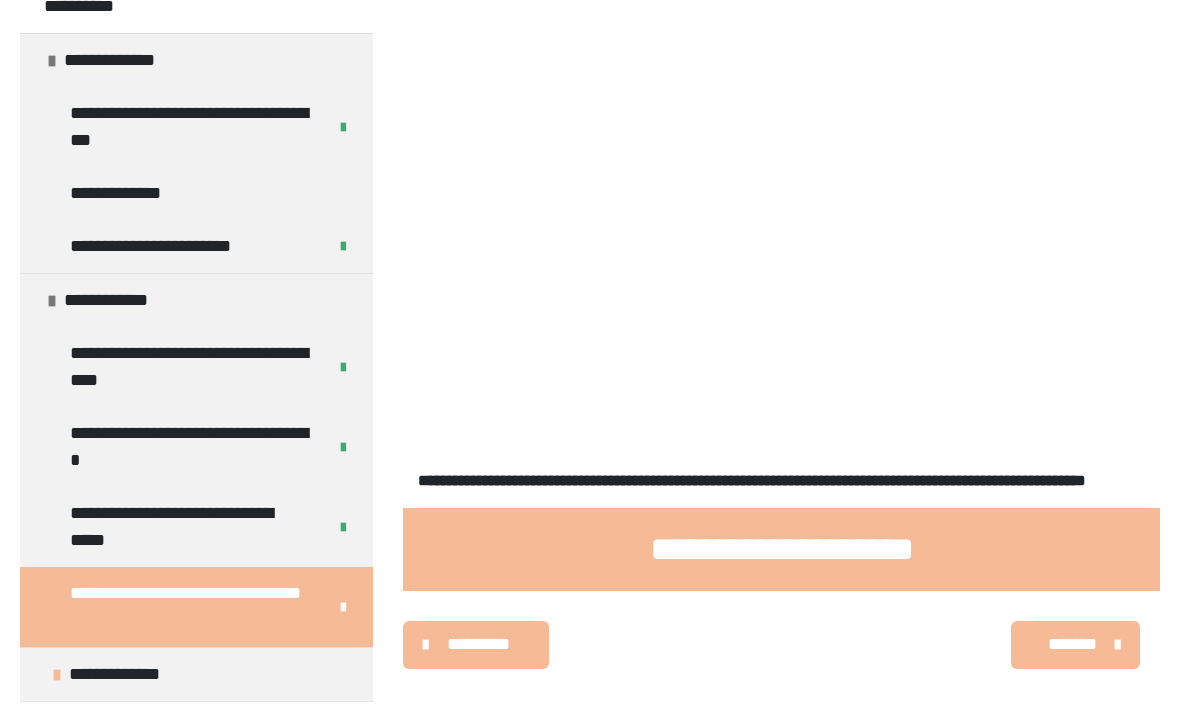 click on "**********" at bounding box center [121, 674] 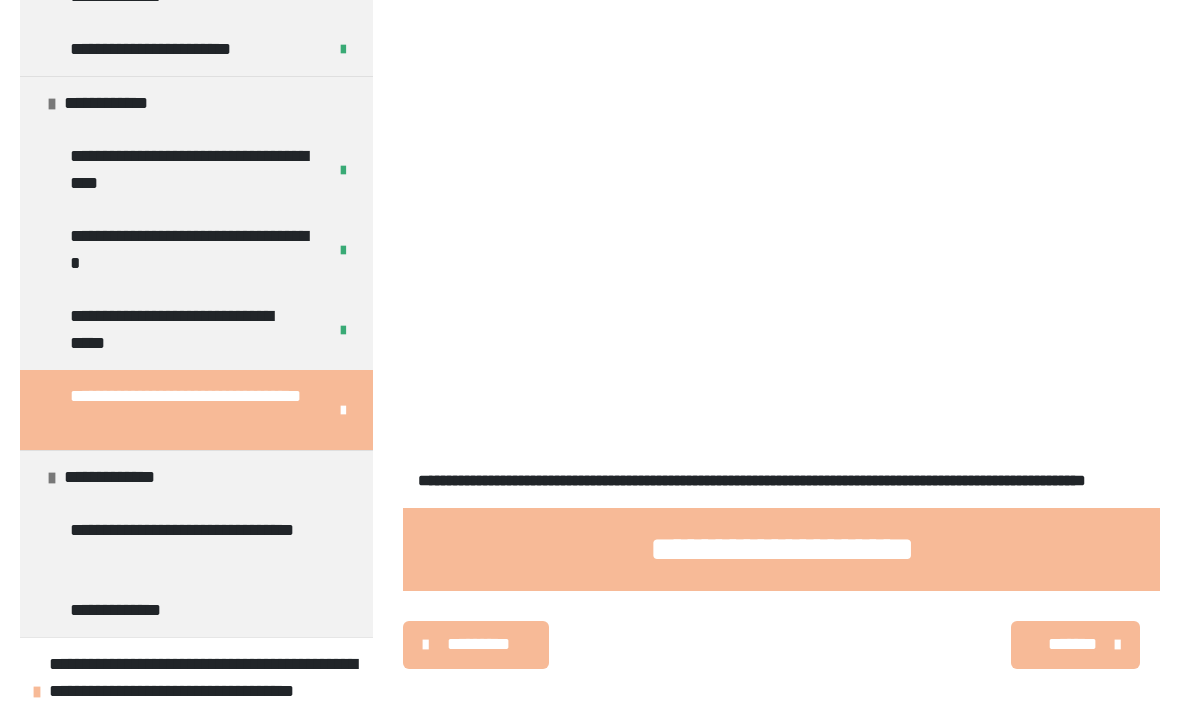 scroll, scrollTop: 576, scrollLeft: 0, axis: vertical 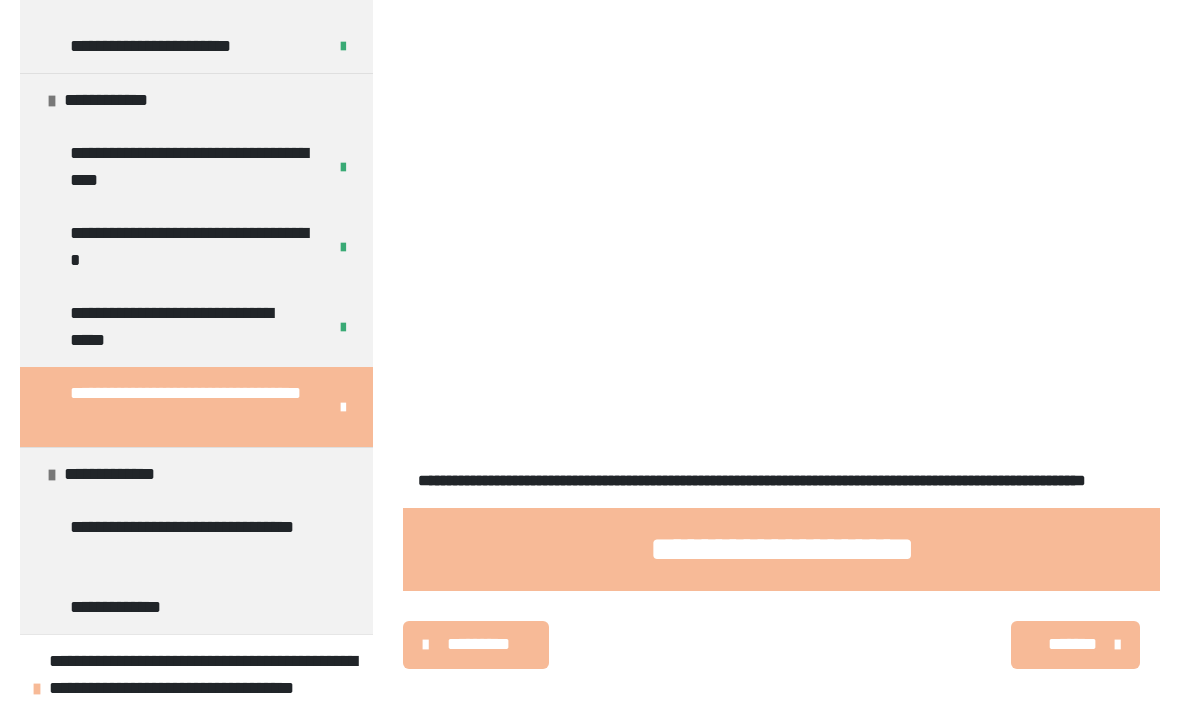 click on "**********" at bounding box center (198, 541) 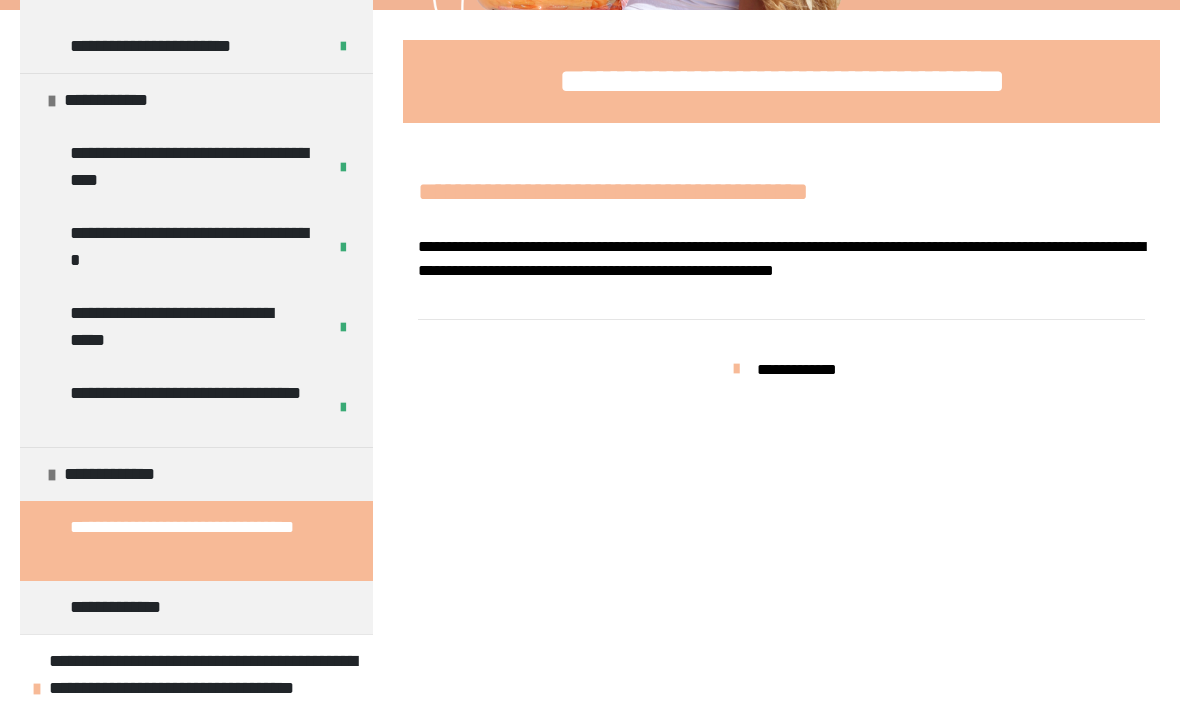 click on "**********" at bounding box center (190, 407) 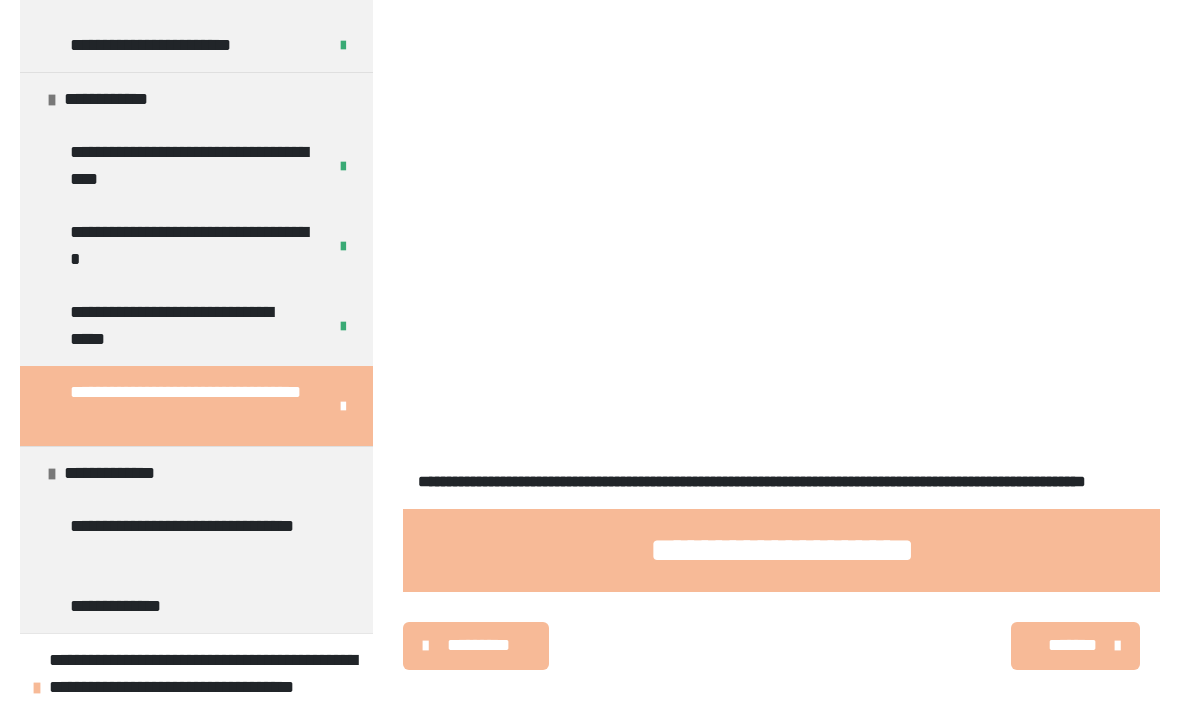 scroll, scrollTop: 522, scrollLeft: 0, axis: vertical 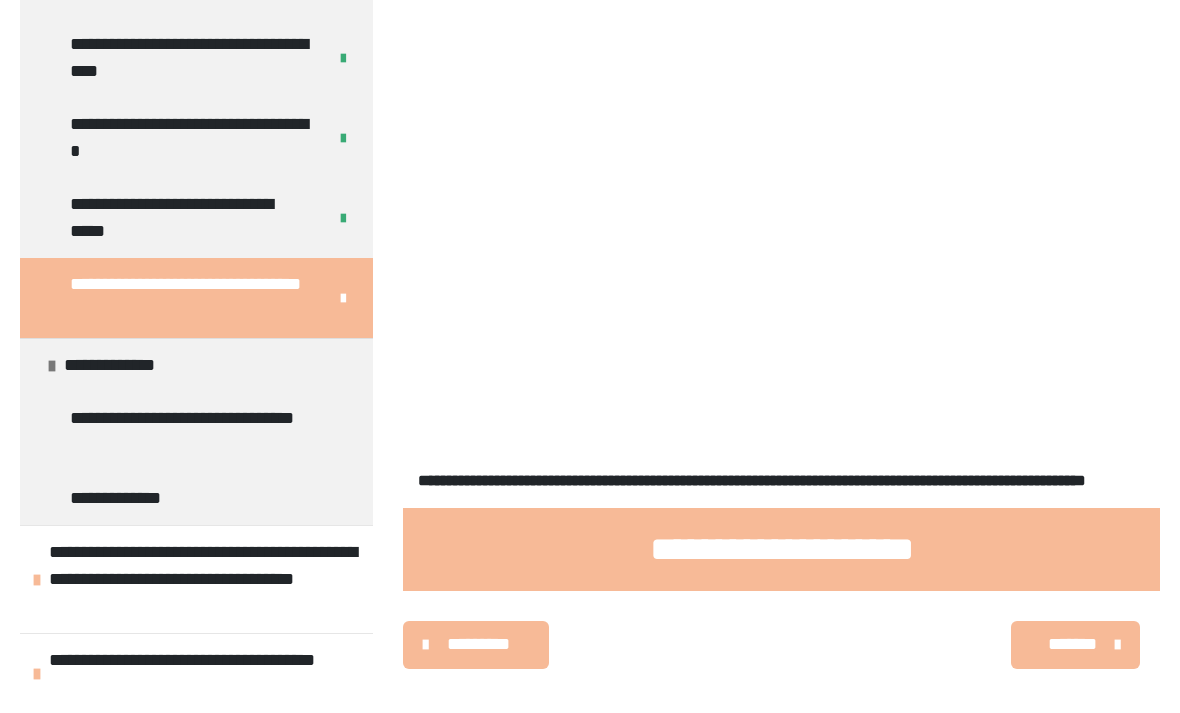 click on "**********" at bounding box center (206, 579) 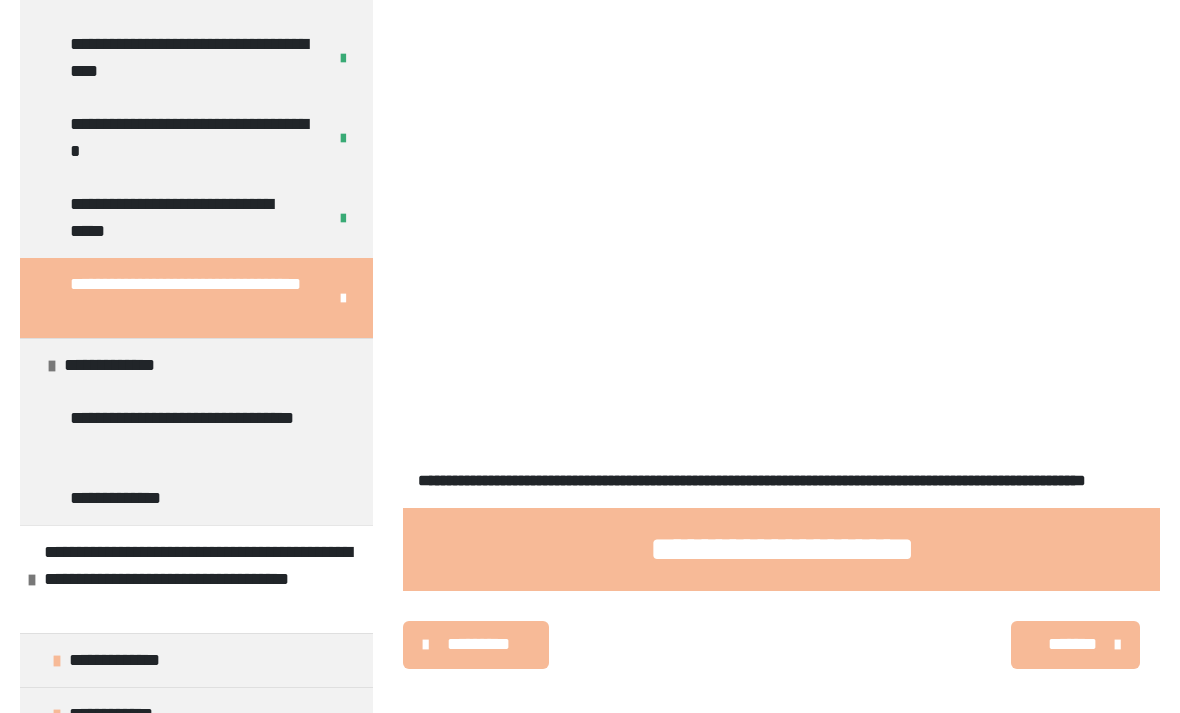 click on "**********" at bounding box center (196, 660) 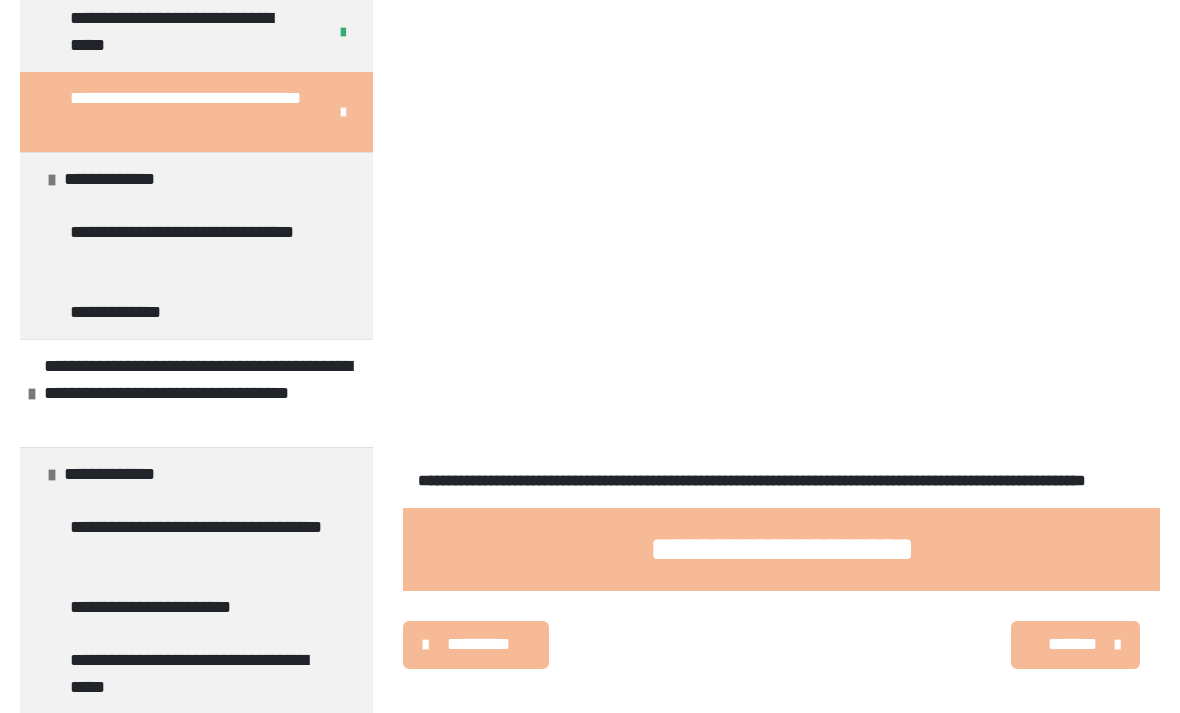 scroll, scrollTop: 870, scrollLeft: 0, axis: vertical 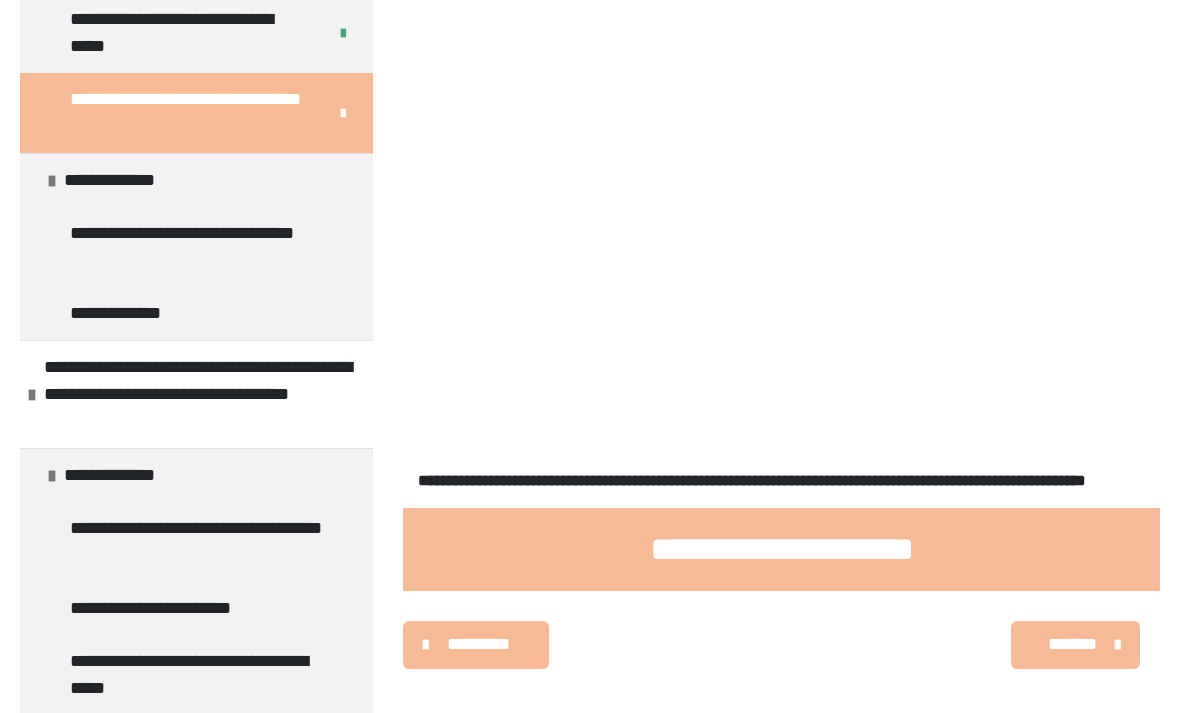click at bounding box center (32, 395) 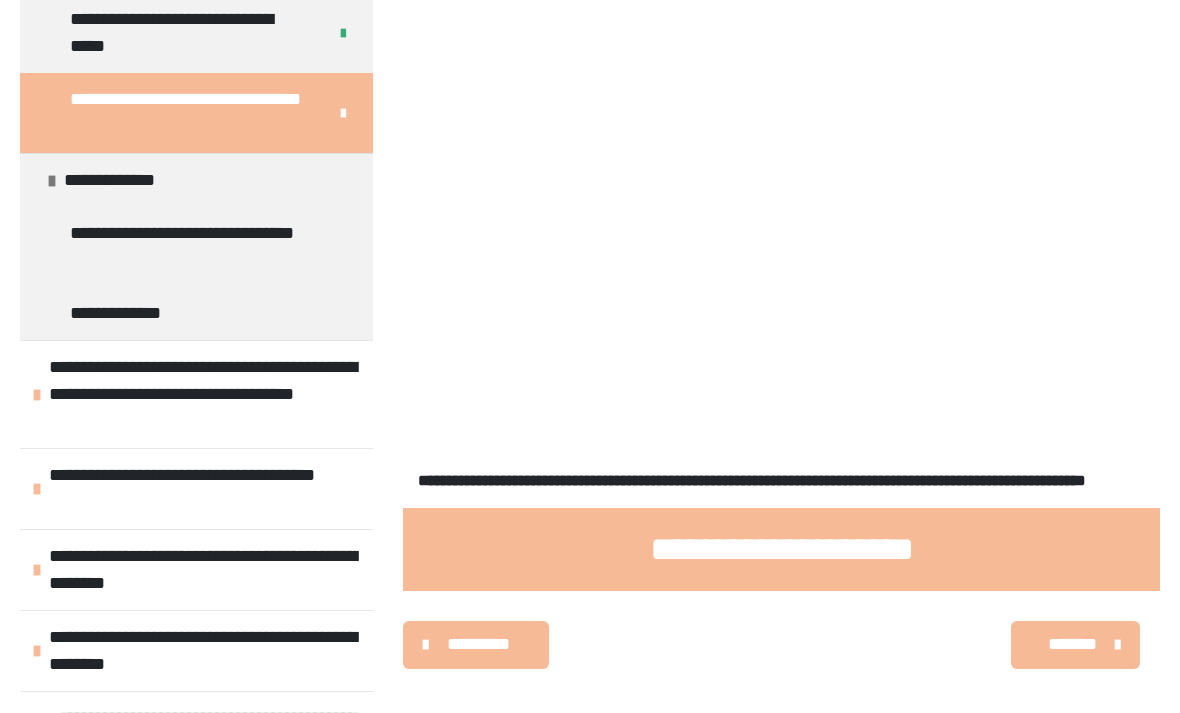 click on "**********" at bounding box center [196, 394] 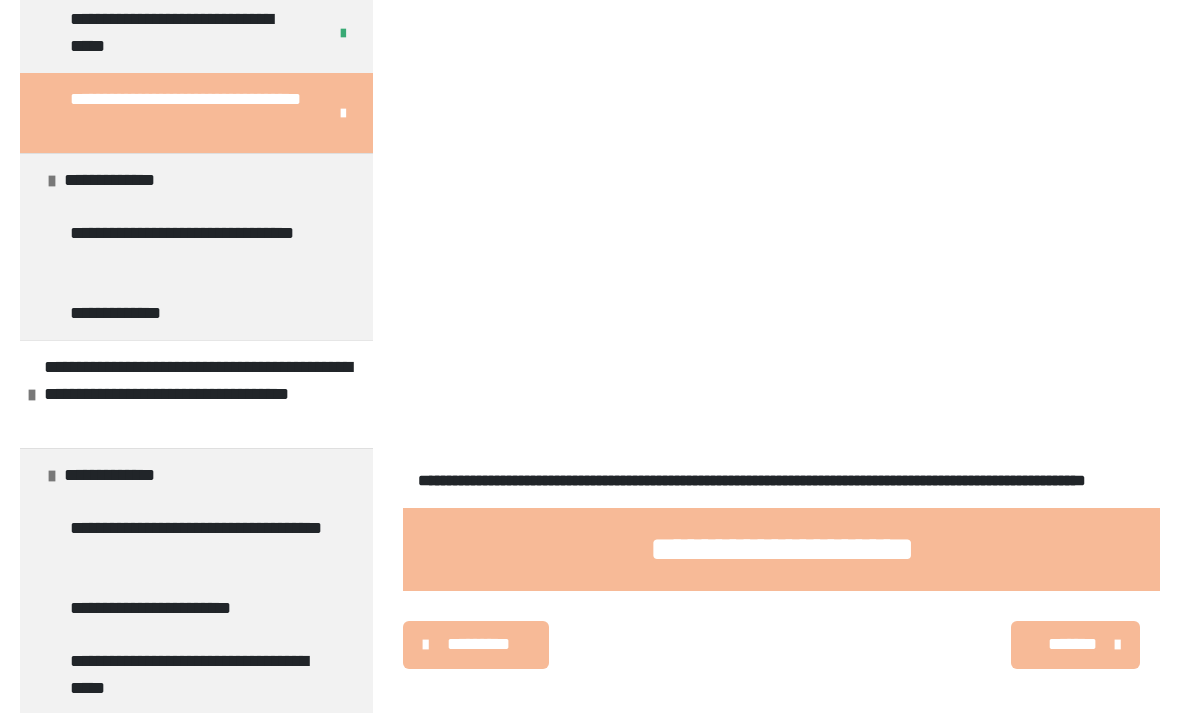 click at bounding box center [52, 476] 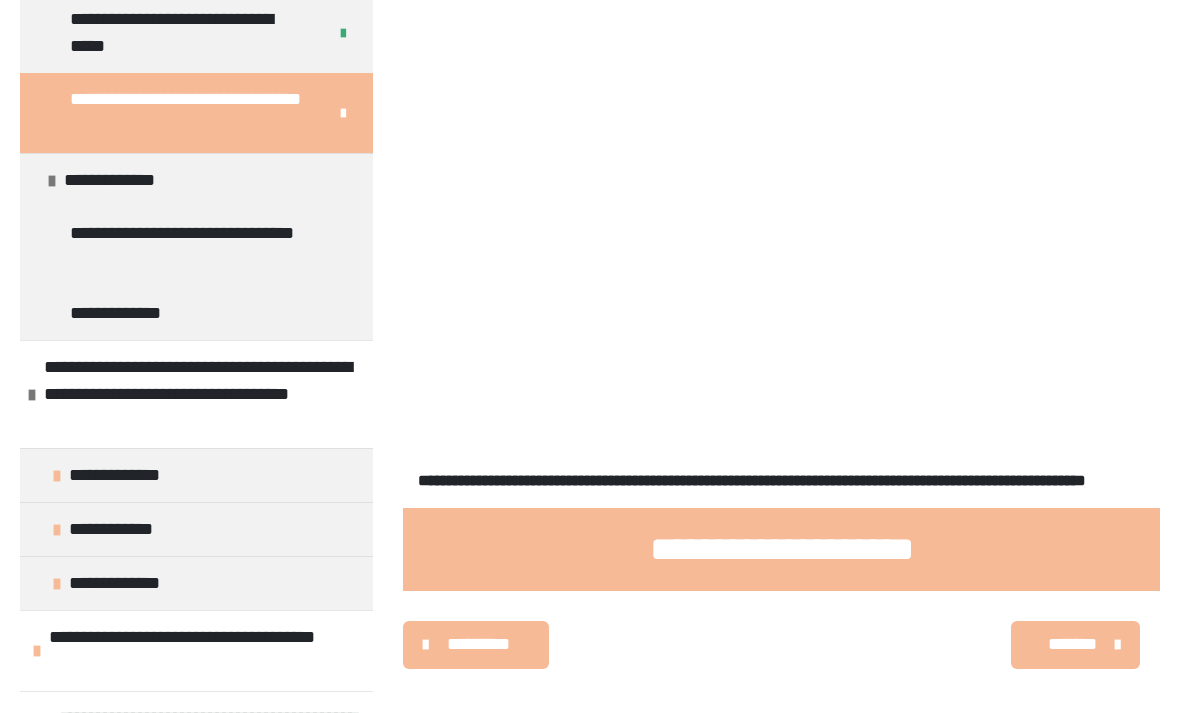 click on "**********" at bounding box center (196, 529) 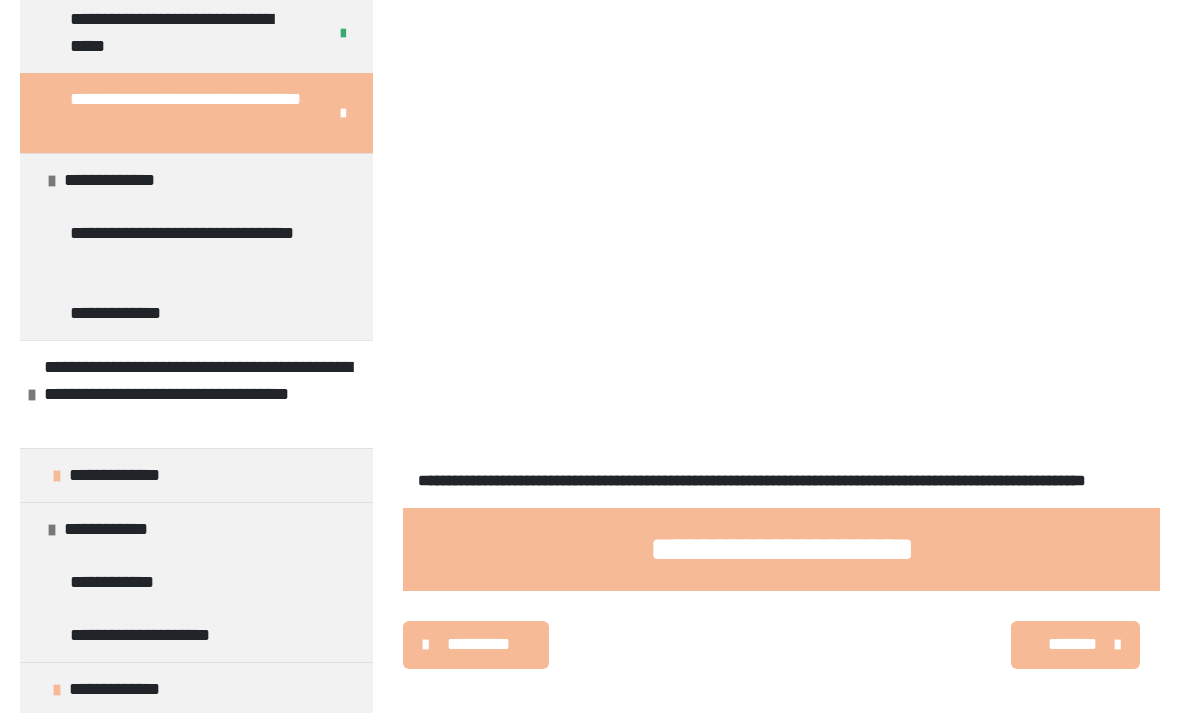 click at bounding box center [52, 530] 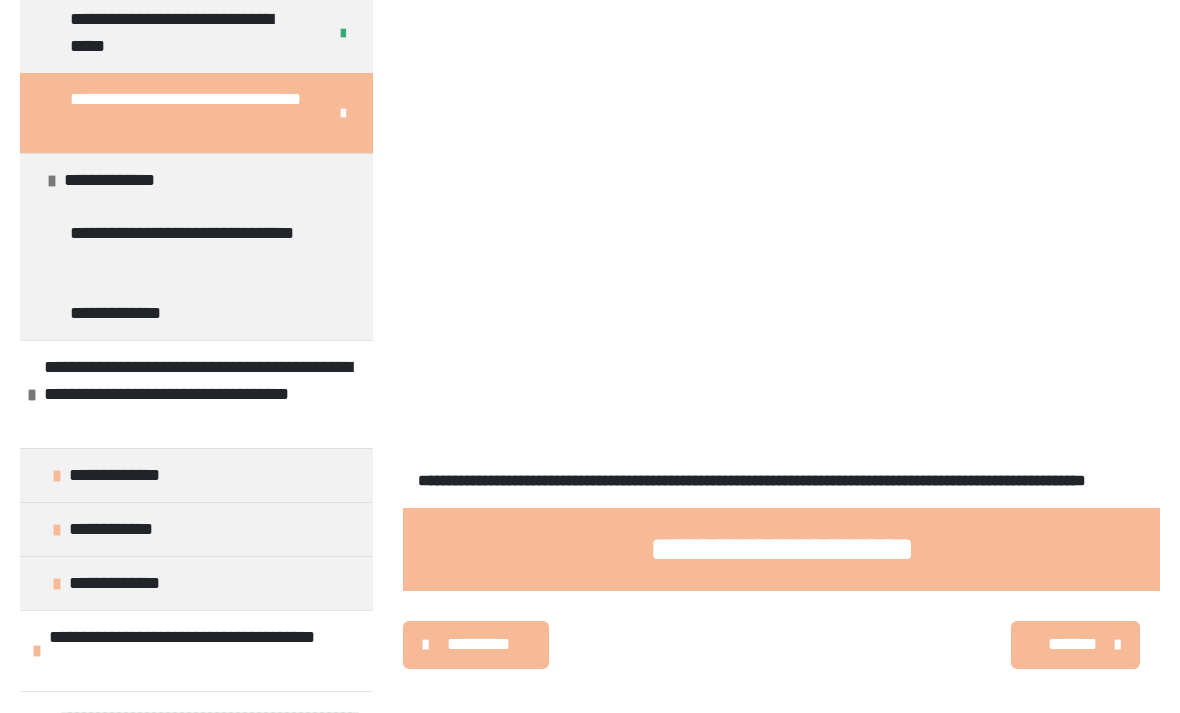 click on "**********" at bounding box center (196, 583) 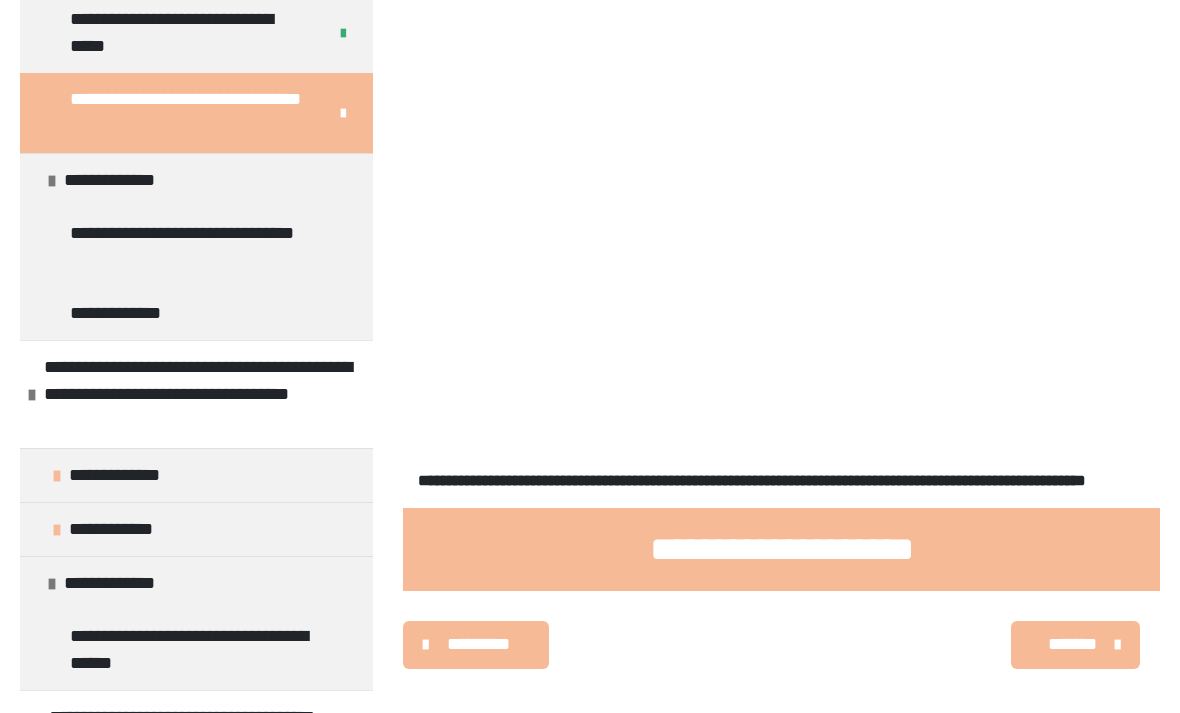 click at bounding box center (52, 584) 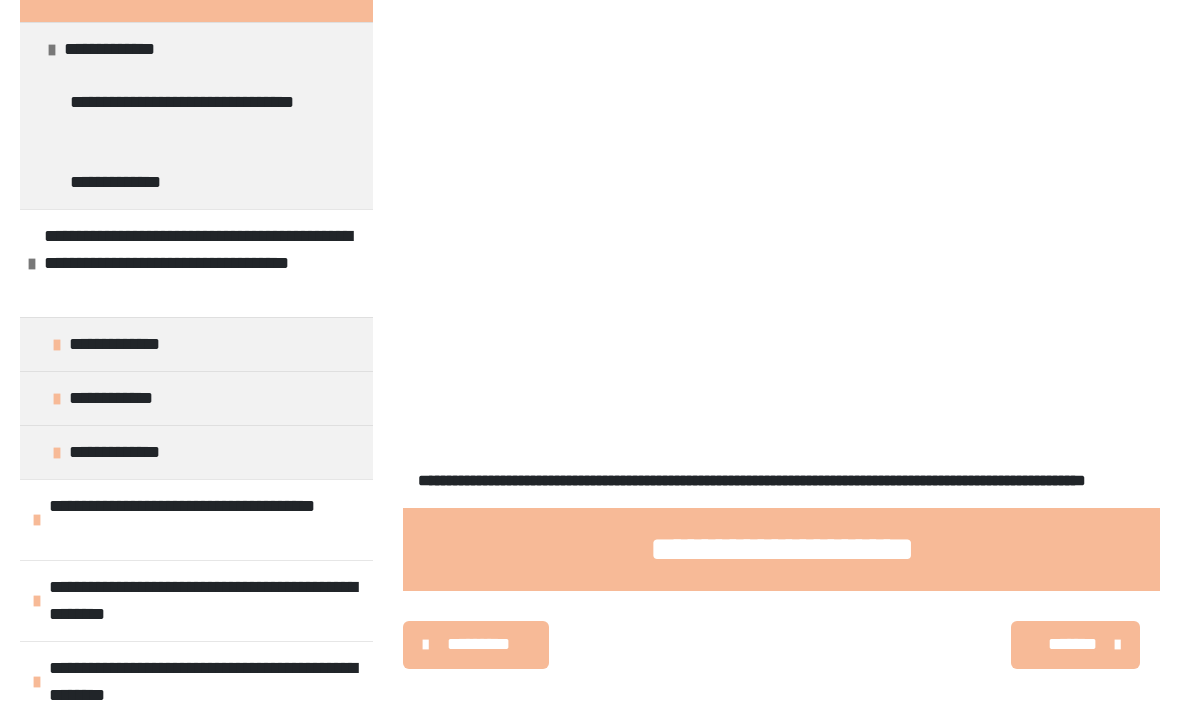 scroll, scrollTop: 957, scrollLeft: 0, axis: vertical 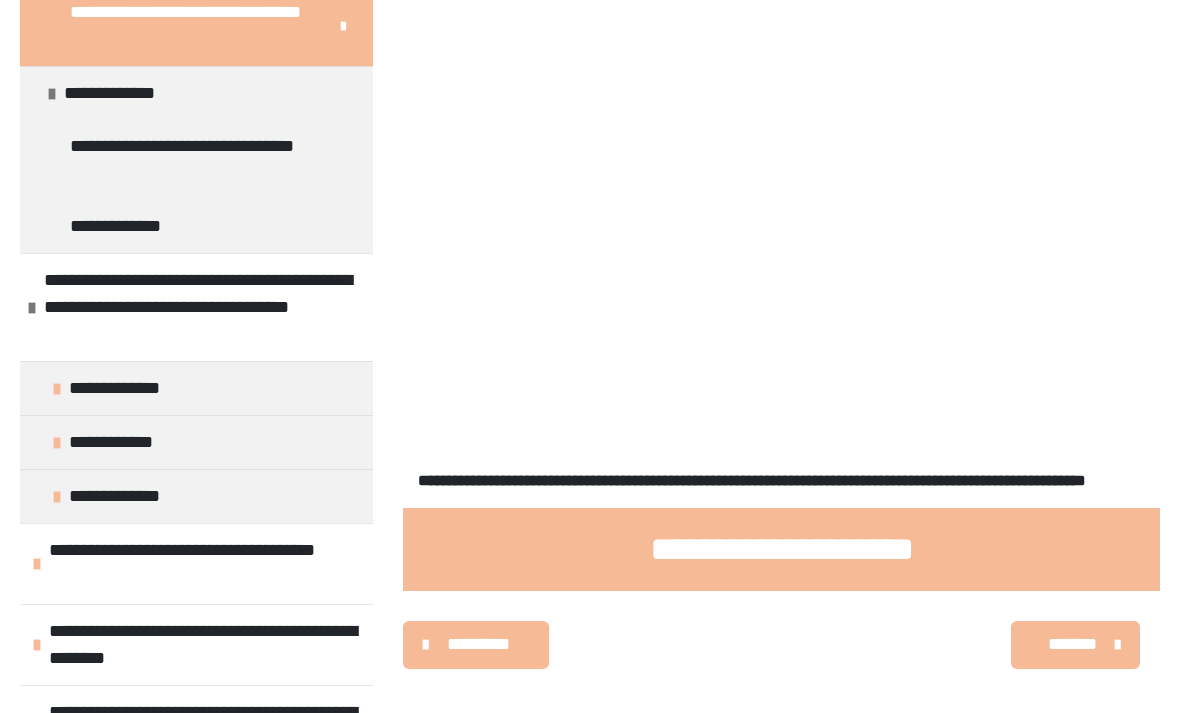 click on "**********" at bounding box center [115, 388] 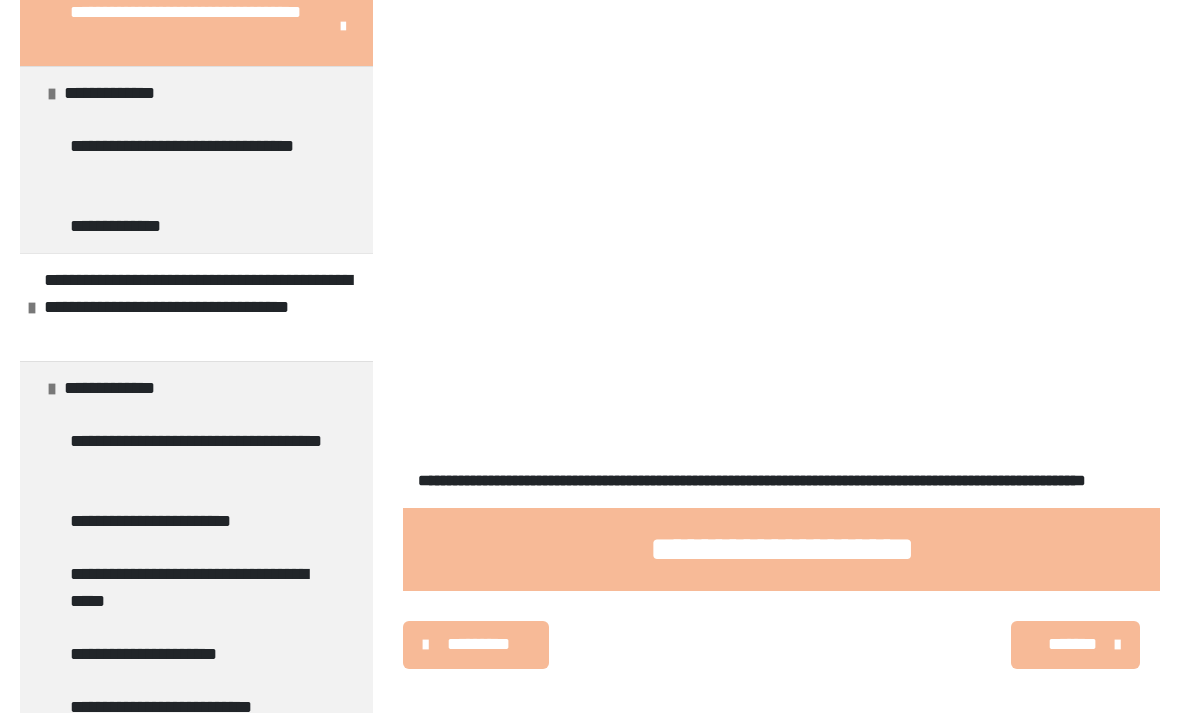click on "**********" at bounding box center [196, 226] 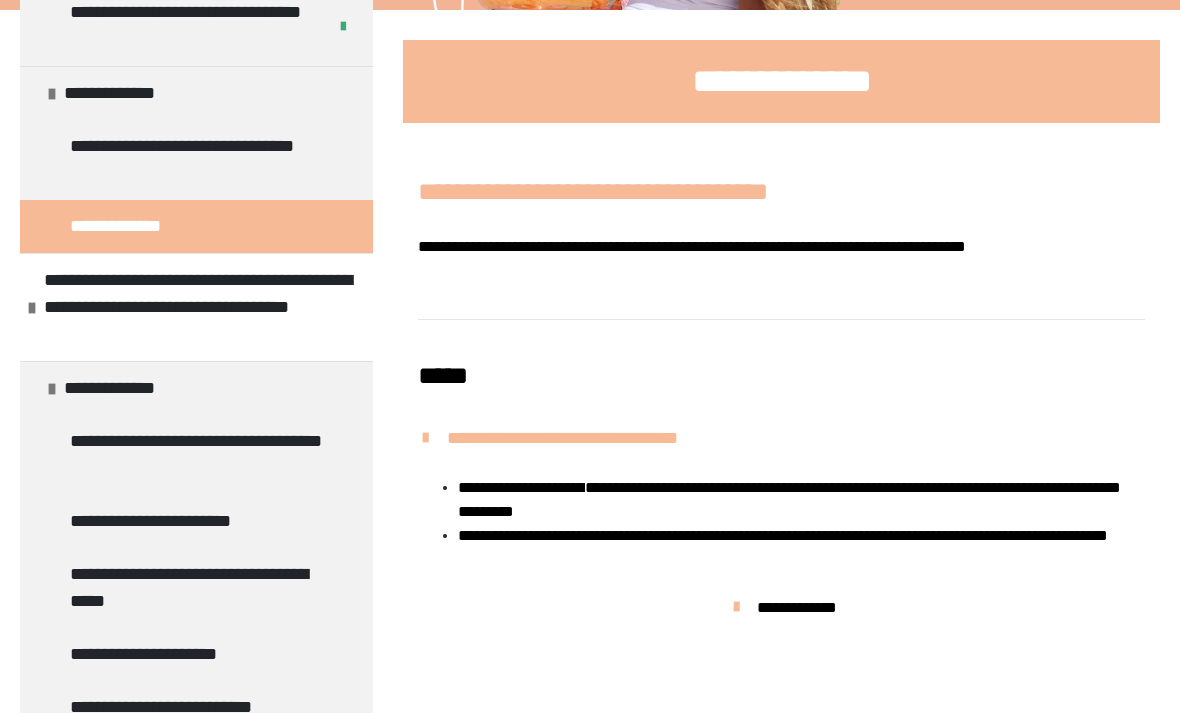 click on "**********" at bounding box center (198, 455) 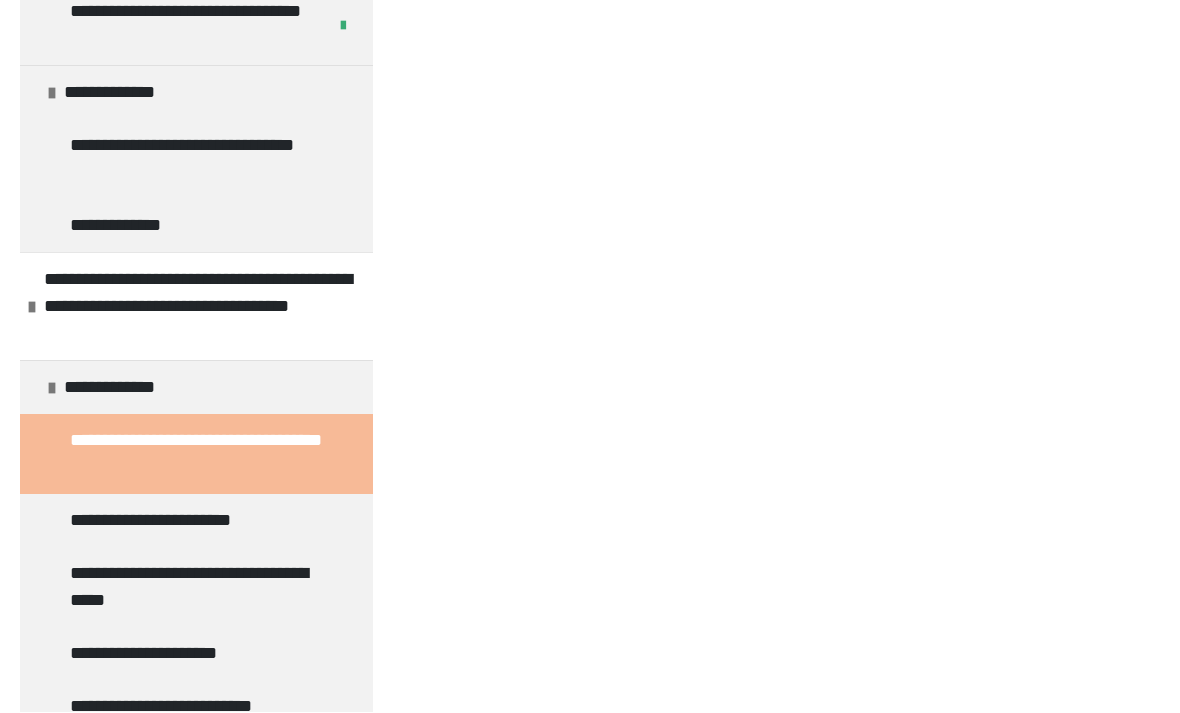 scroll, scrollTop: 854, scrollLeft: 0, axis: vertical 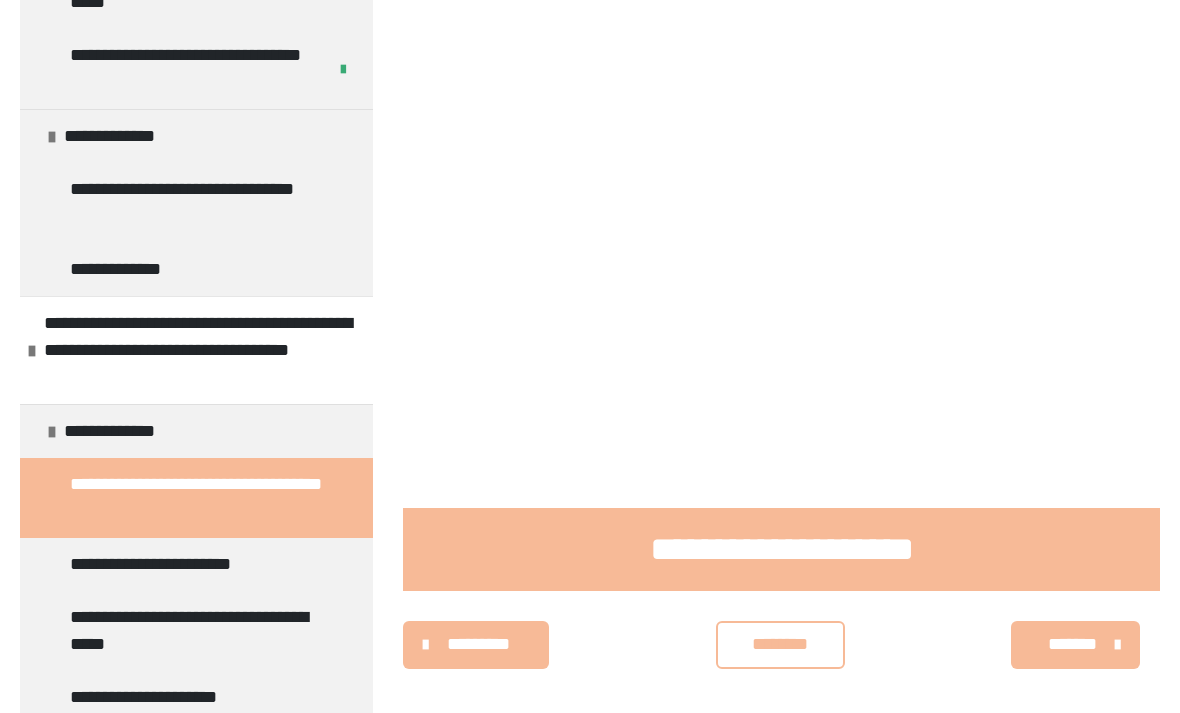 click on "********" at bounding box center (780, 644) 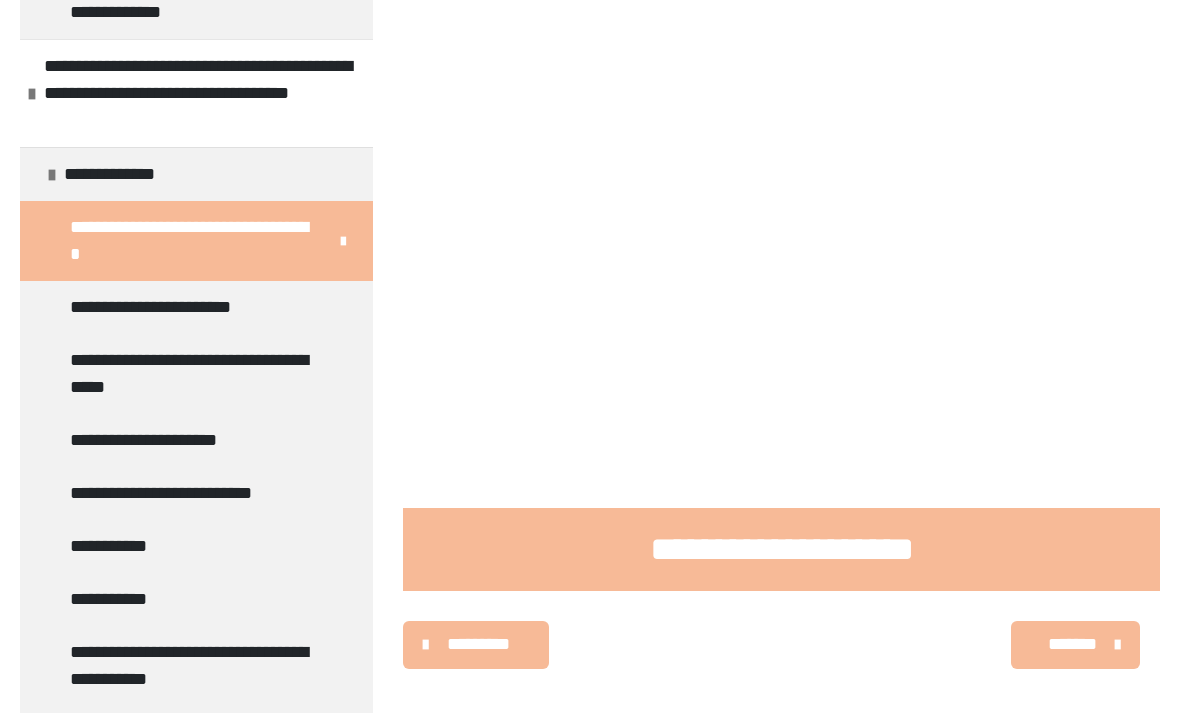 scroll, scrollTop: 1172, scrollLeft: 0, axis: vertical 